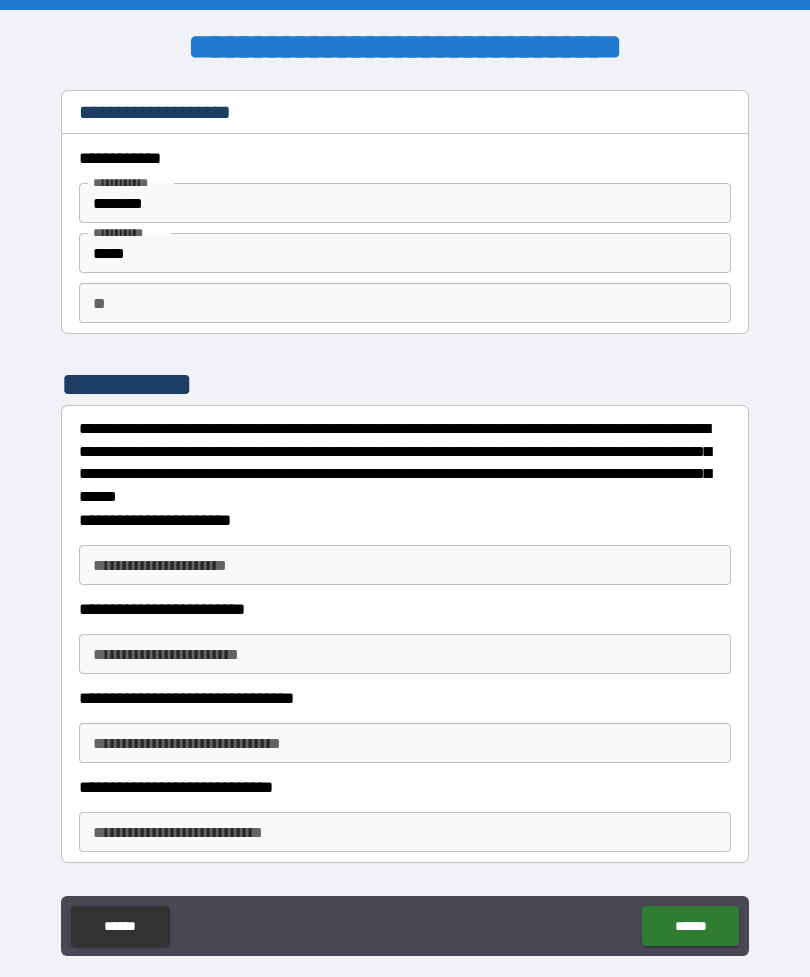 scroll, scrollTop: 0, scrollLeft: 0, axis: both 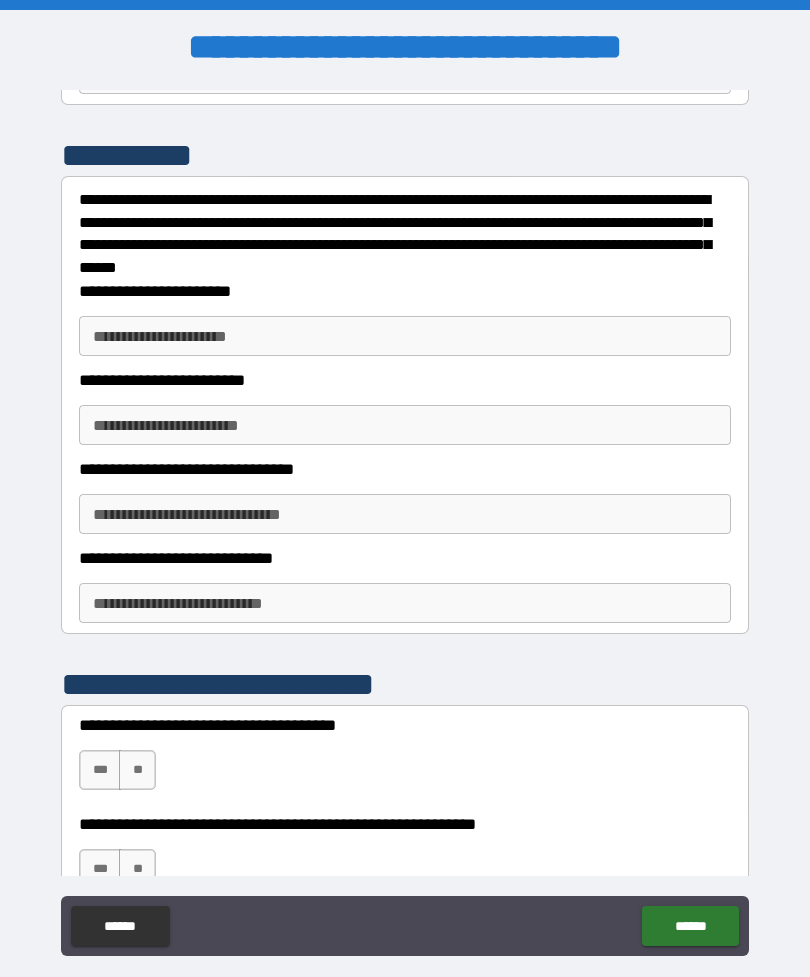 click on "**********" at bounding box center [405, 336] 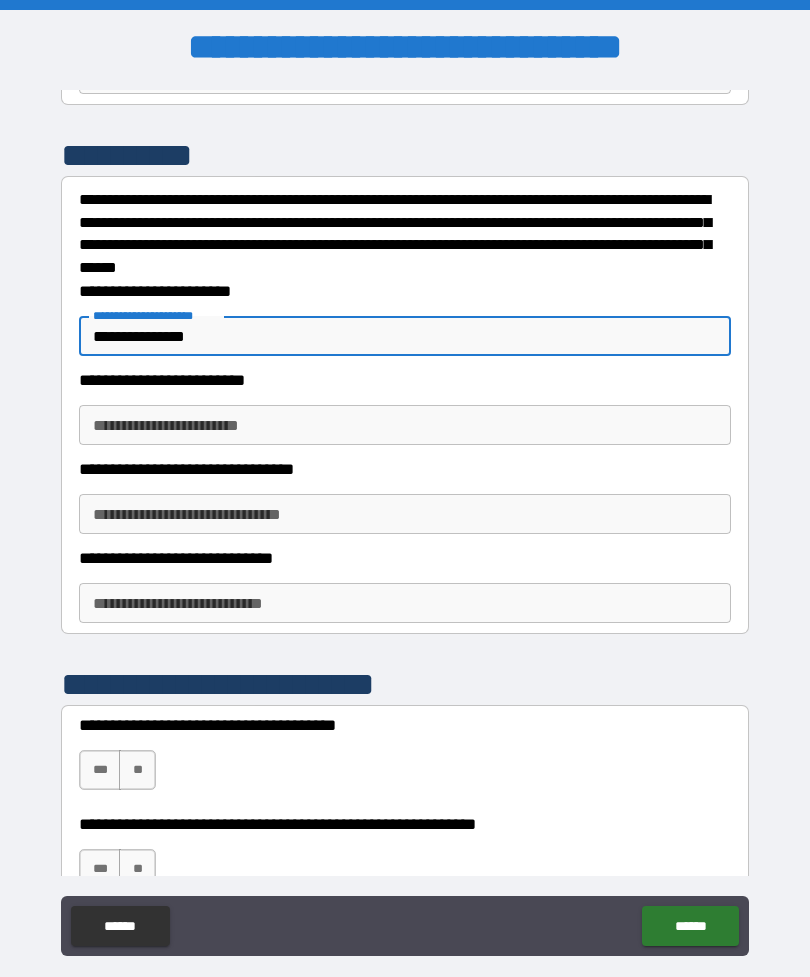 type on "**********" 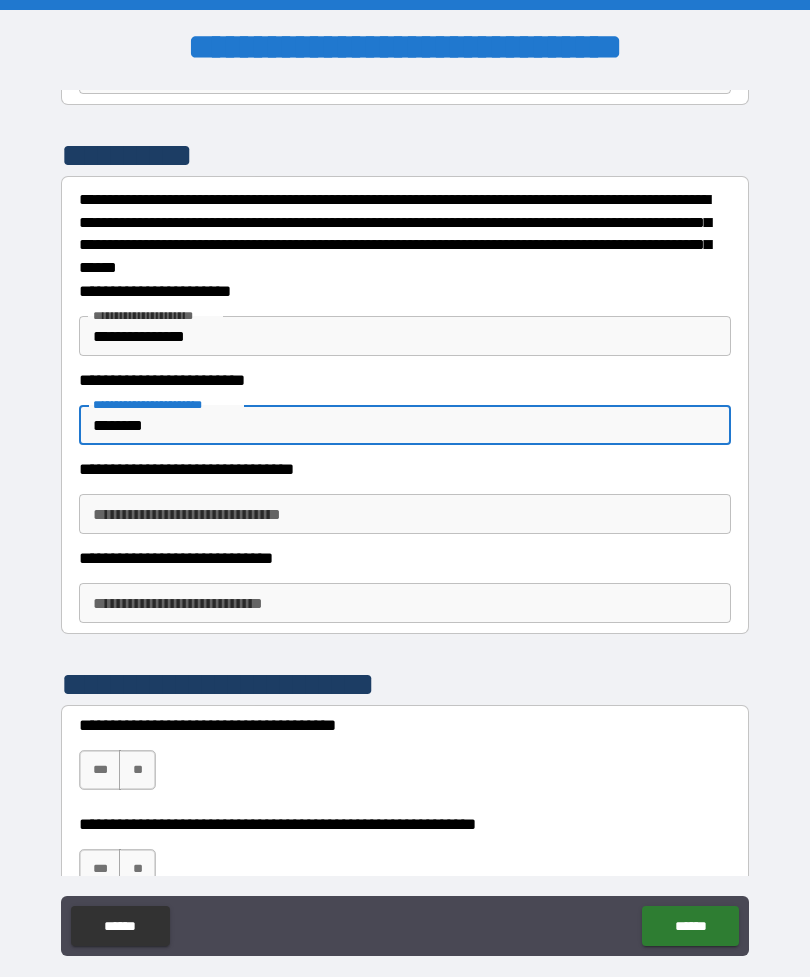 type on "********" 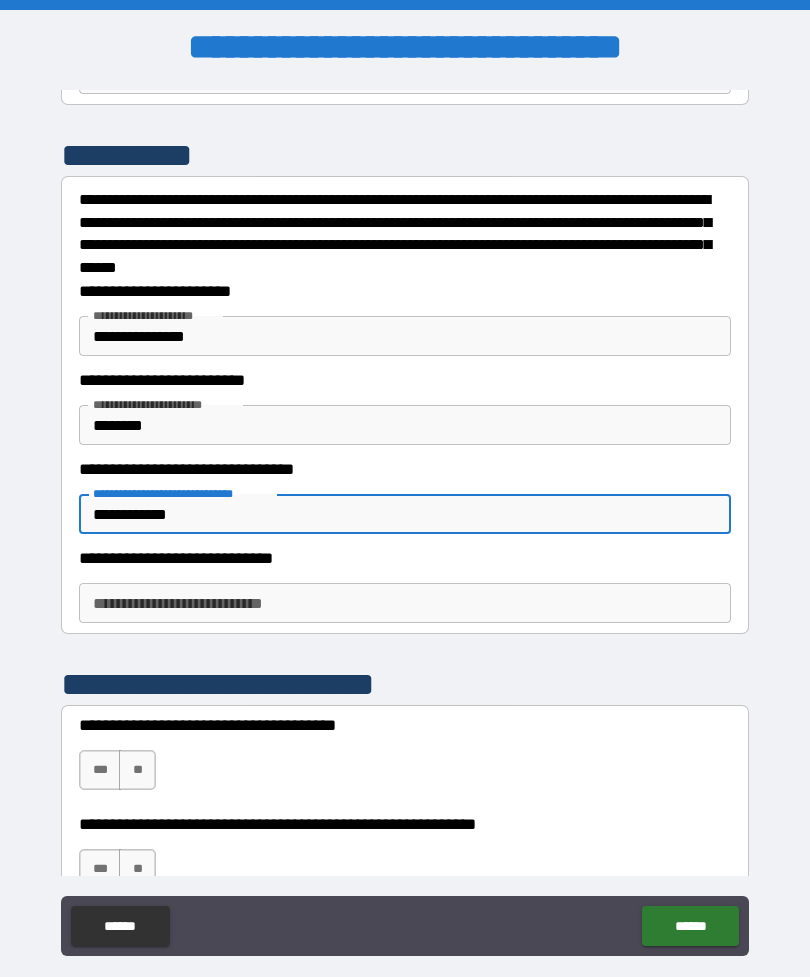 type on "**********" 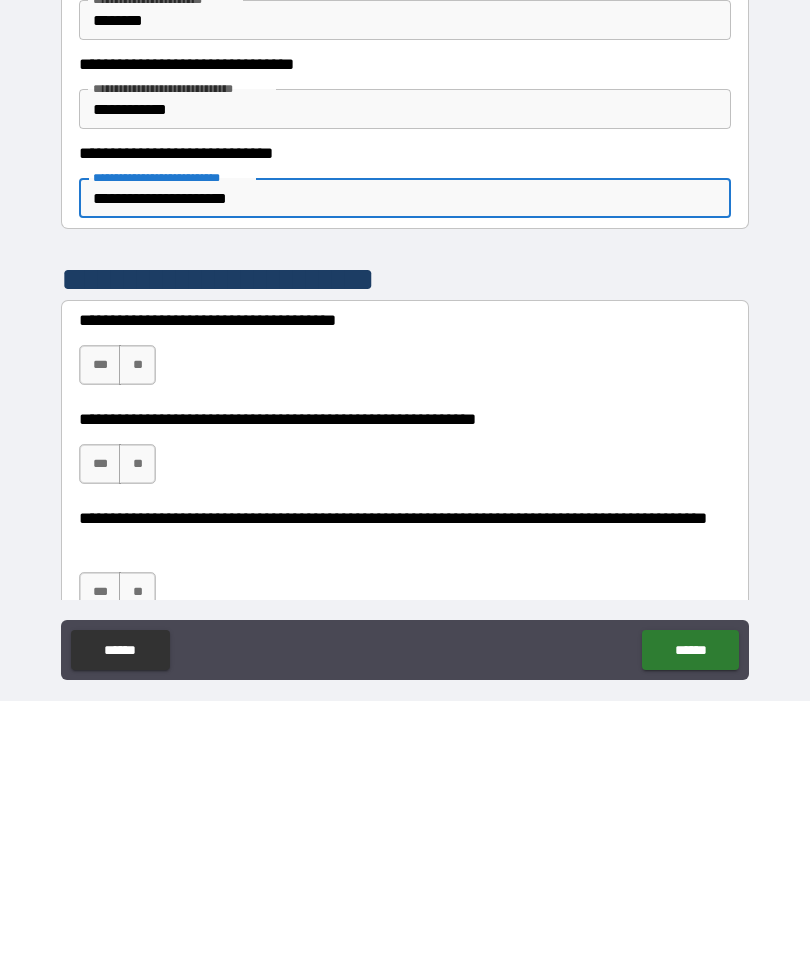 scroll, scrollTop: 378, scrollLeft: 0, axis: vertical 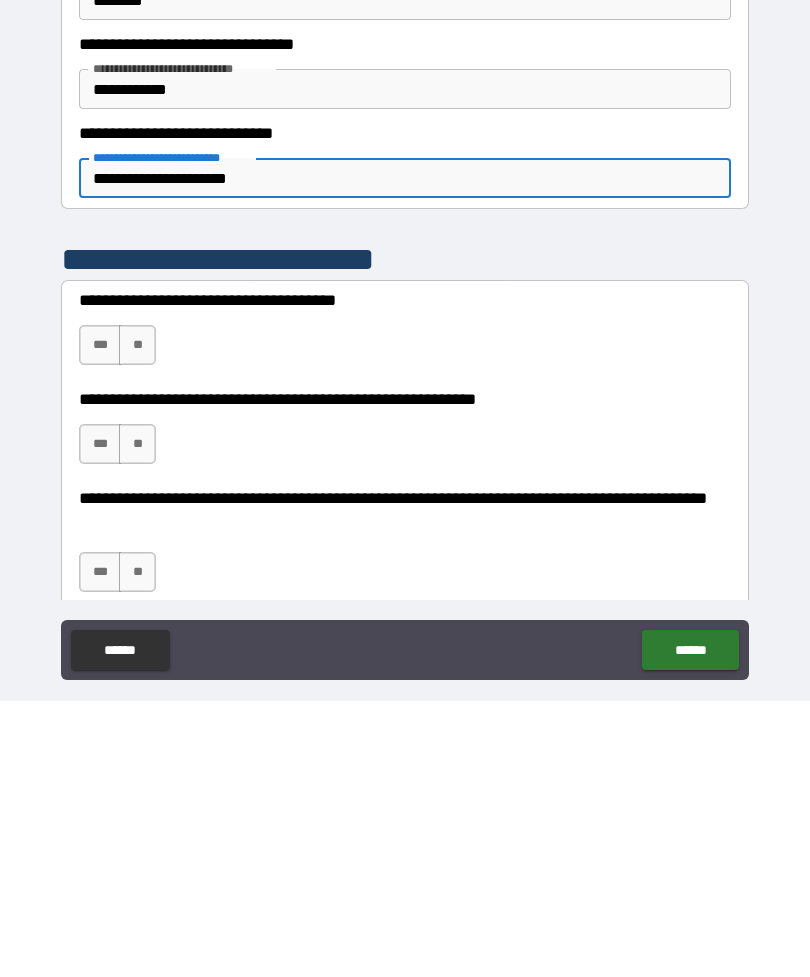 type on "**********" 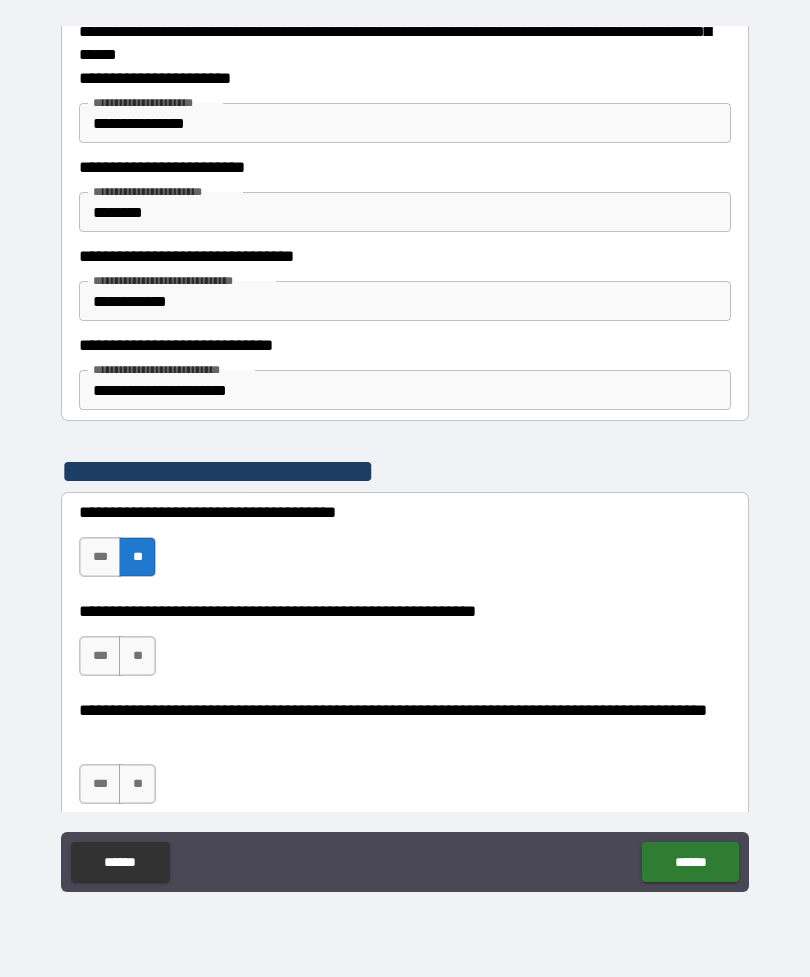 click on "**" at bounding box center (137, 656) 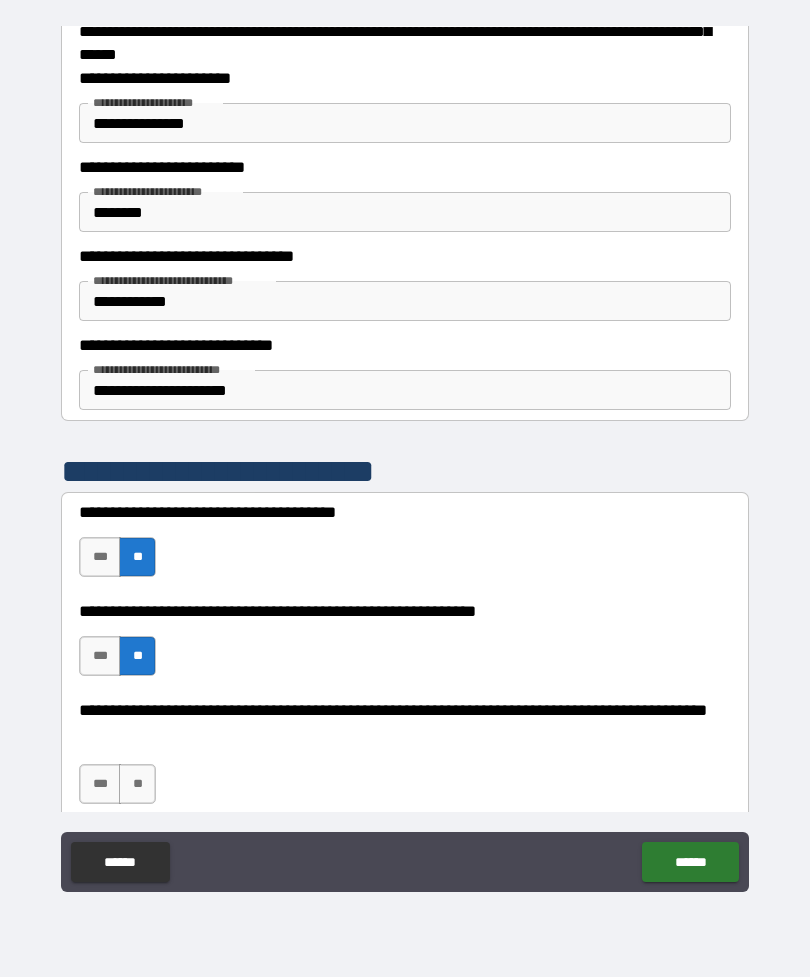 click on "**" at bounding box center [137, 784] 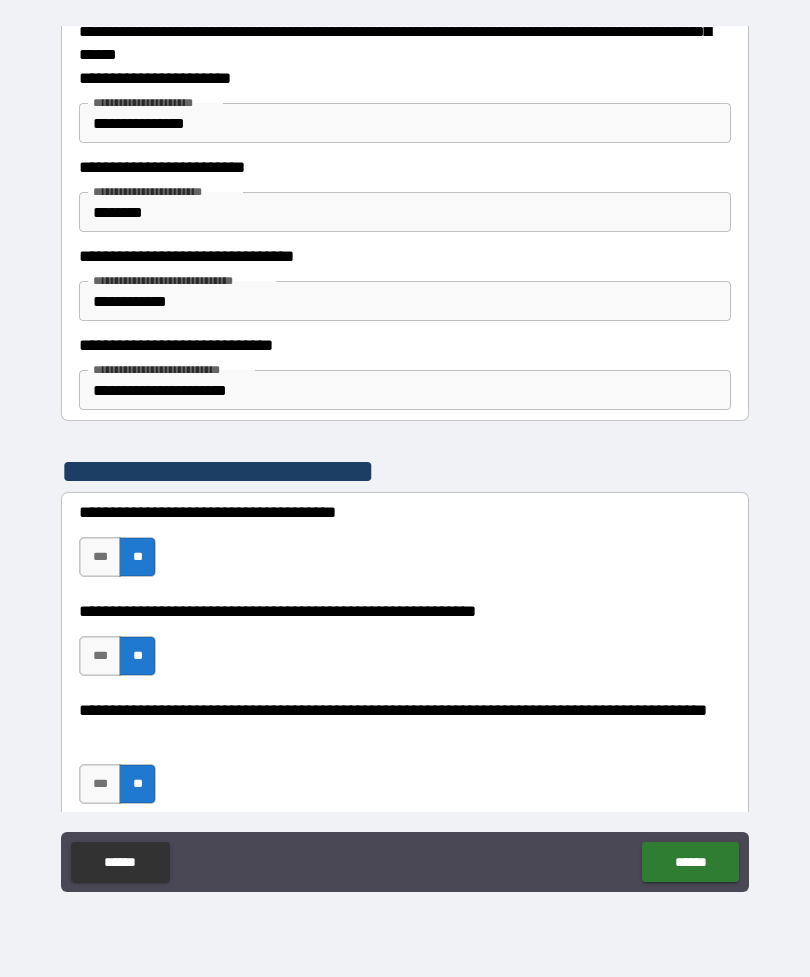 click on "******" at bounding box center (690, 862) 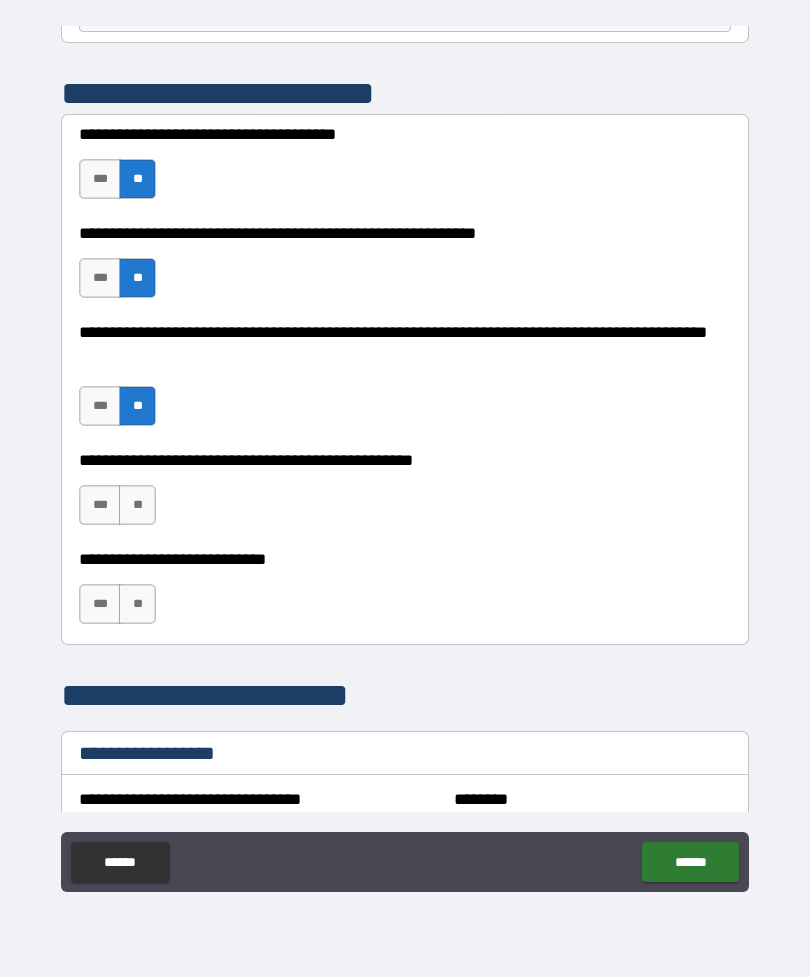 scroll, scrollTop: 833, scrollLeft: 0, axis: vertical 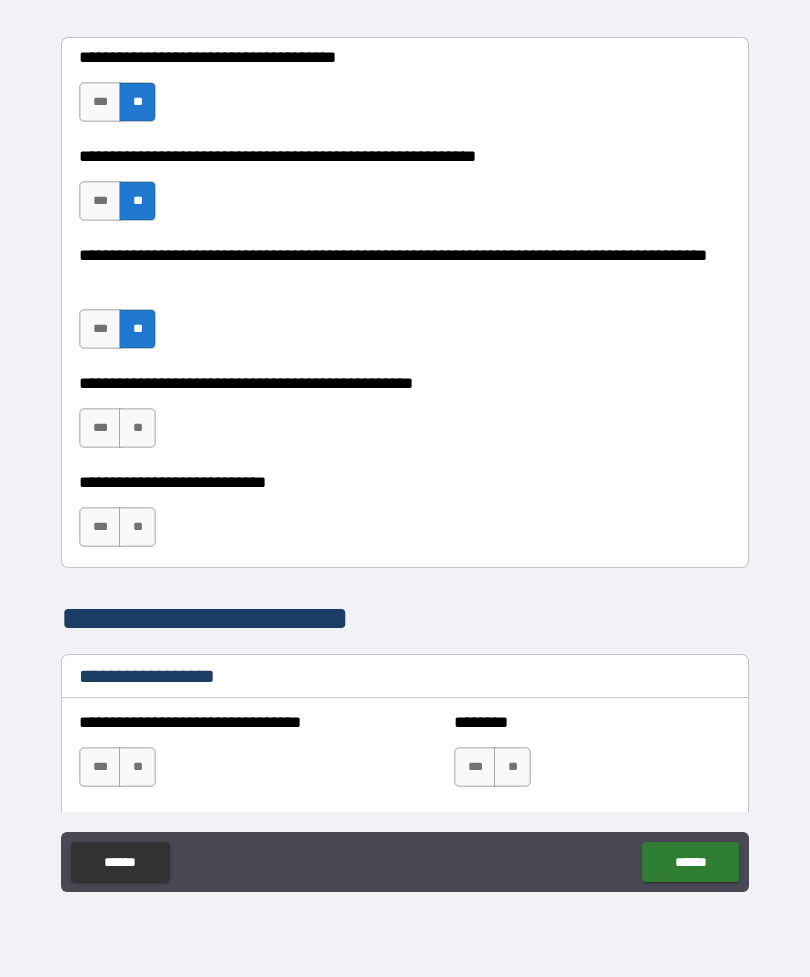 click on "**" at bounding box center [137, 428] 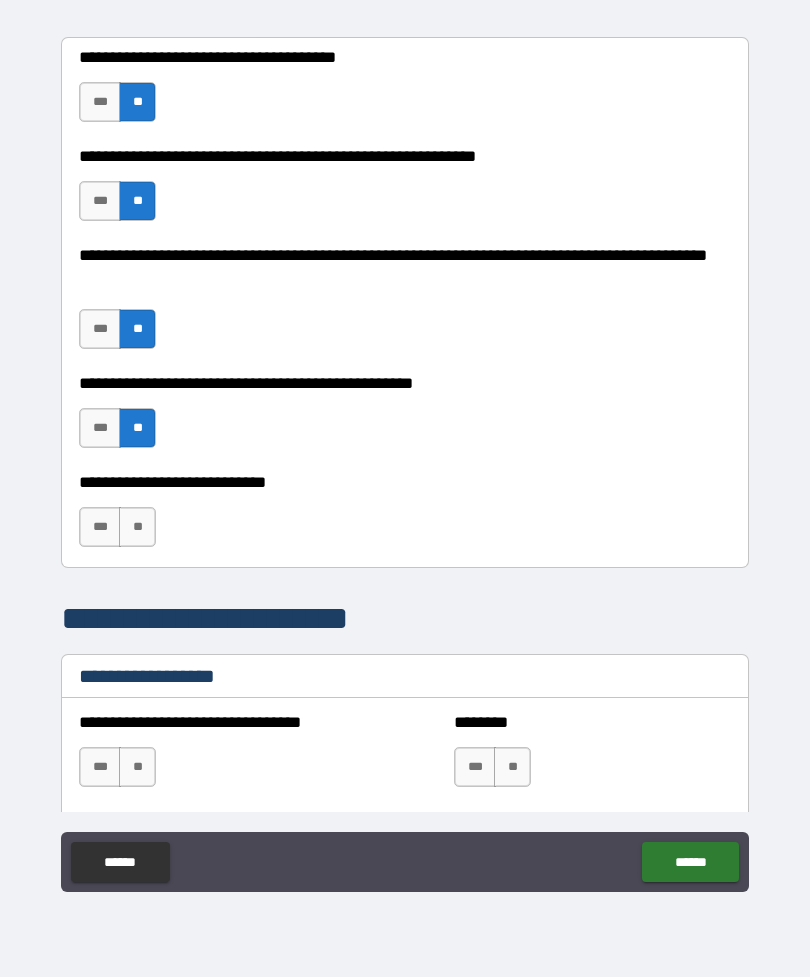 click on "**" at bounding box center (137, 527) 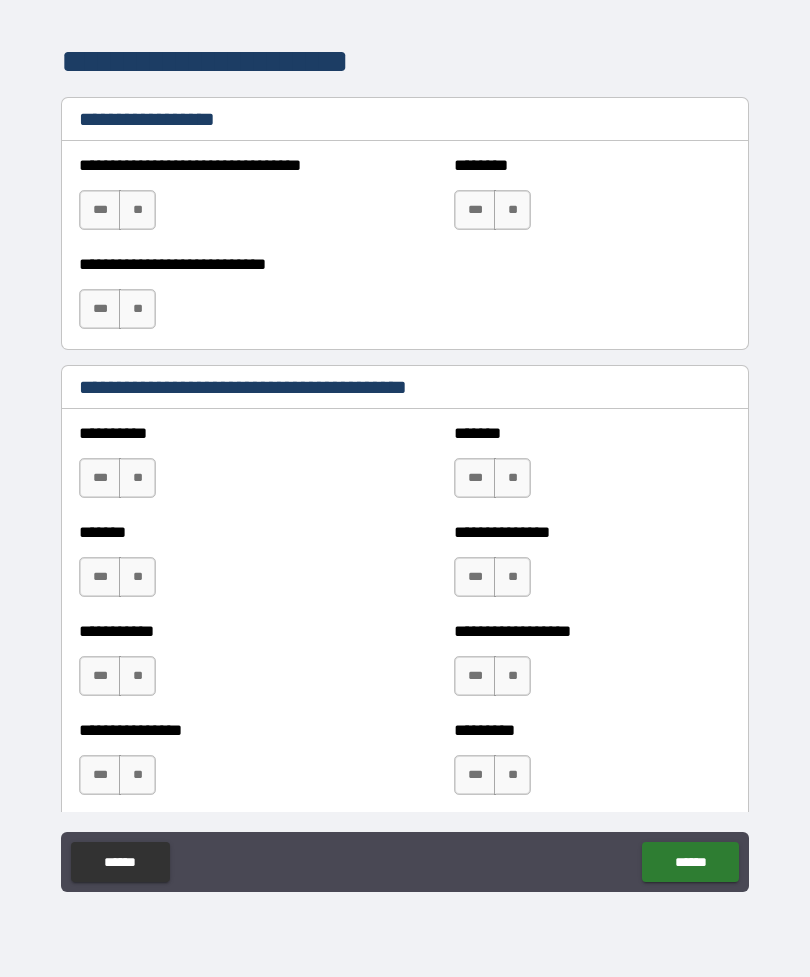 scroll, scrollTop: 1390, scrollLeft: 0, axis: vertical 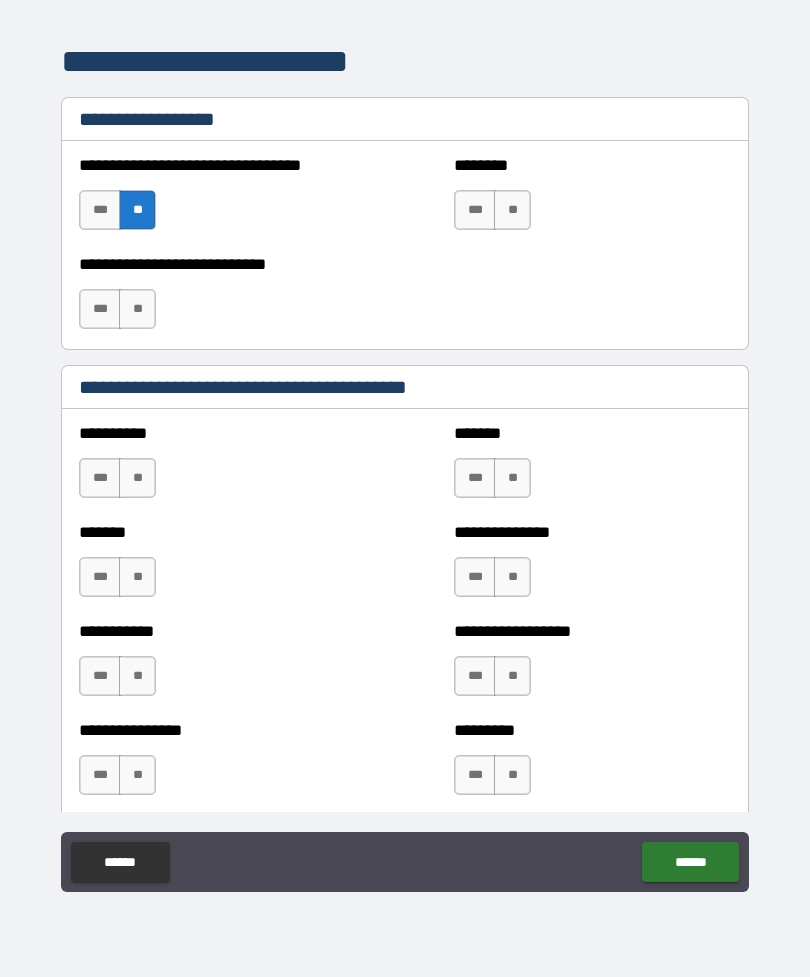 click on "**" at bounding box center [137, 309] 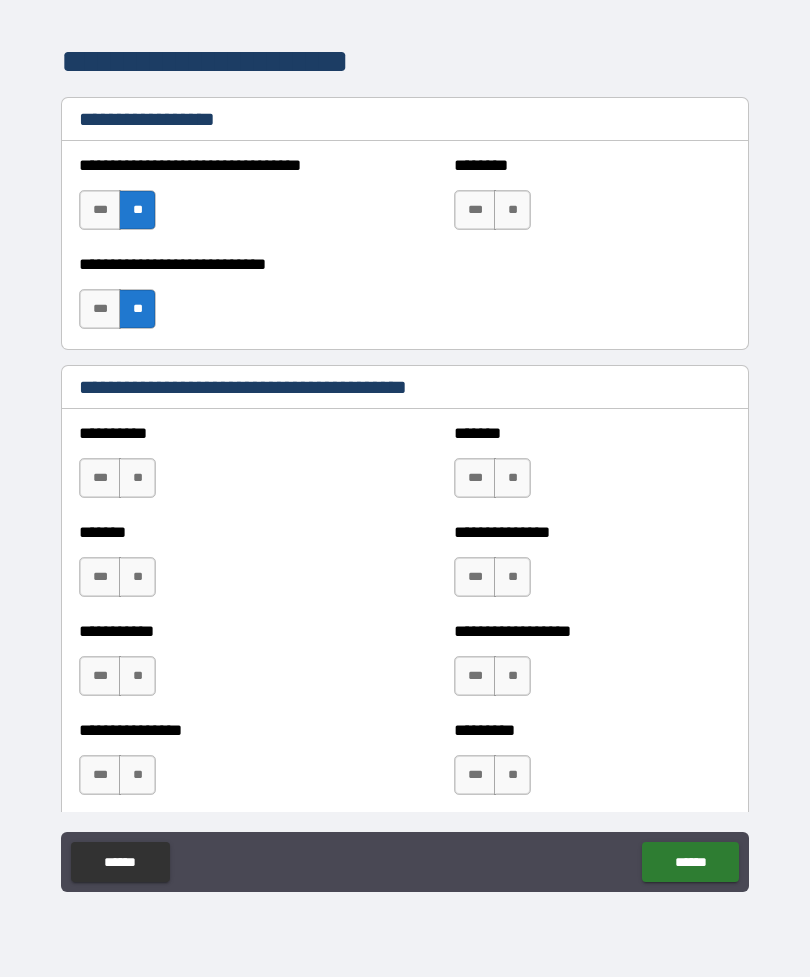click on "**" at bounding box center [512, 210] 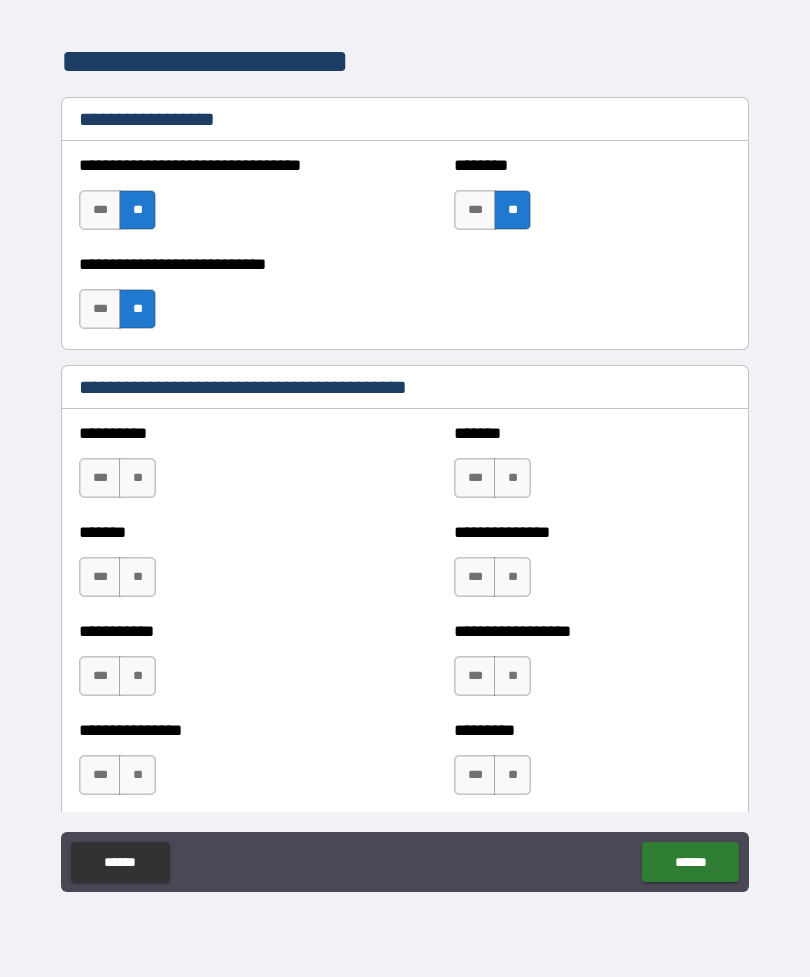 click on "**" at bounding box center [137, 478] 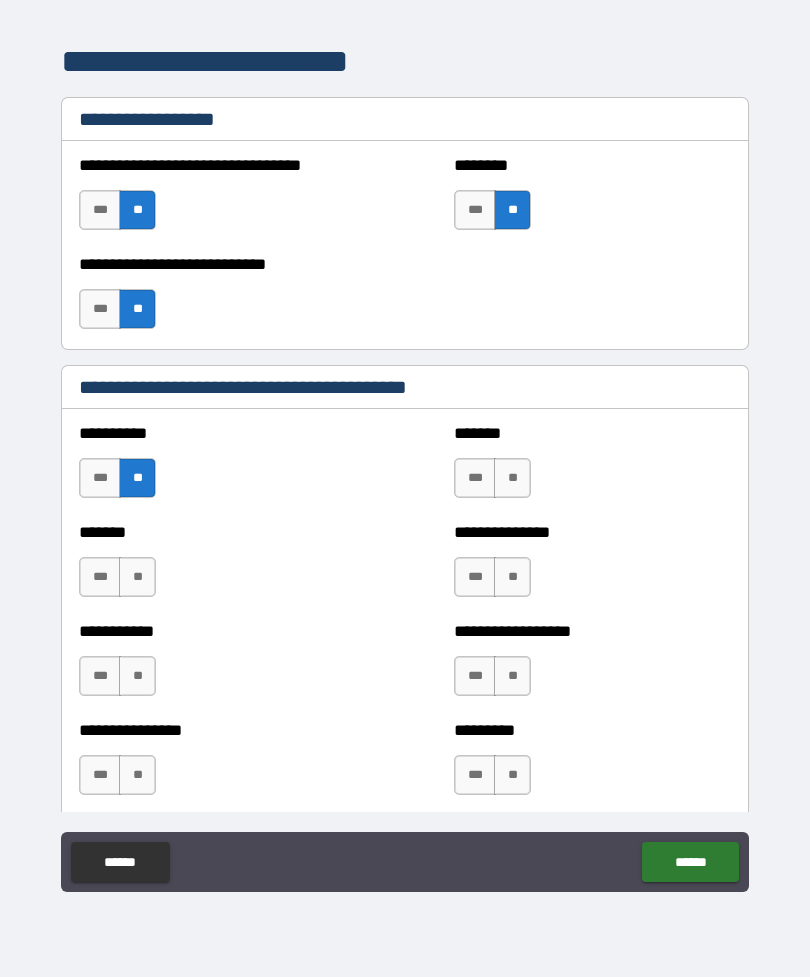 click on "*** **" at bounding box center (120, 582) 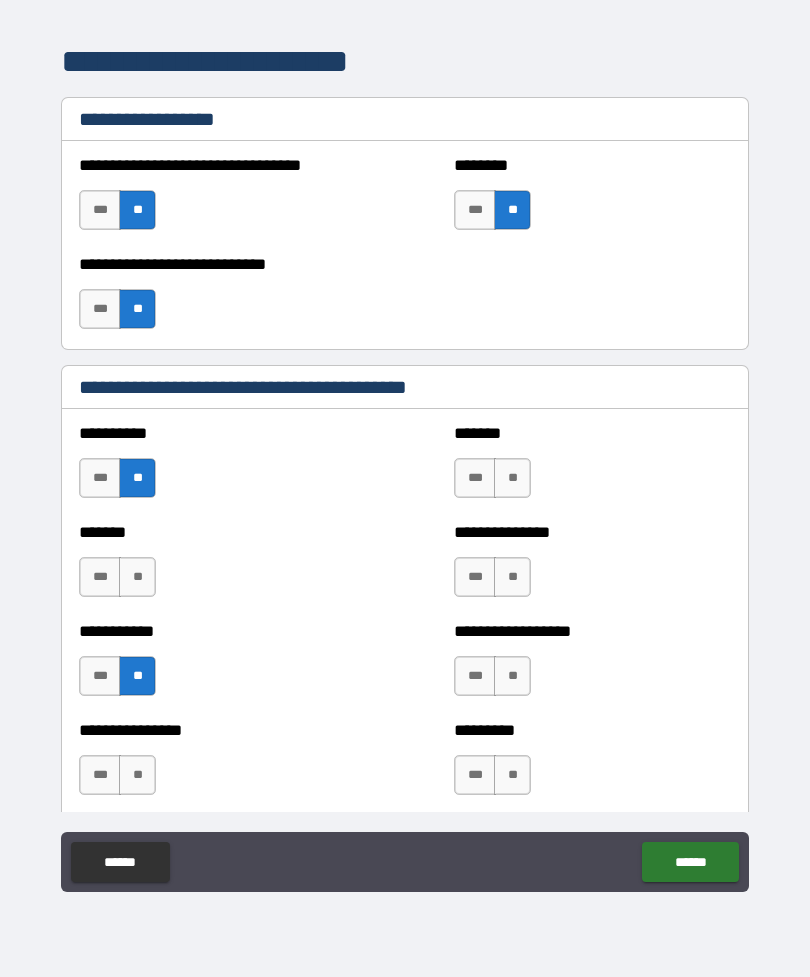 click on "**" at bounding box center (137, 577) 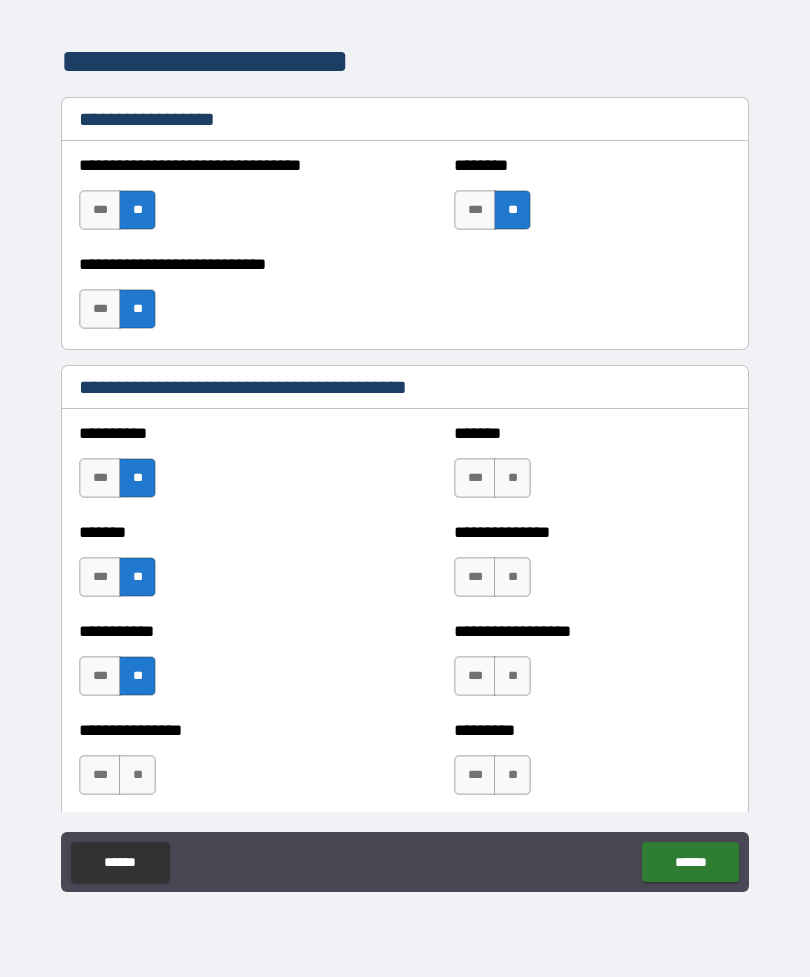 click on "**" at bounding box center (137, 775) 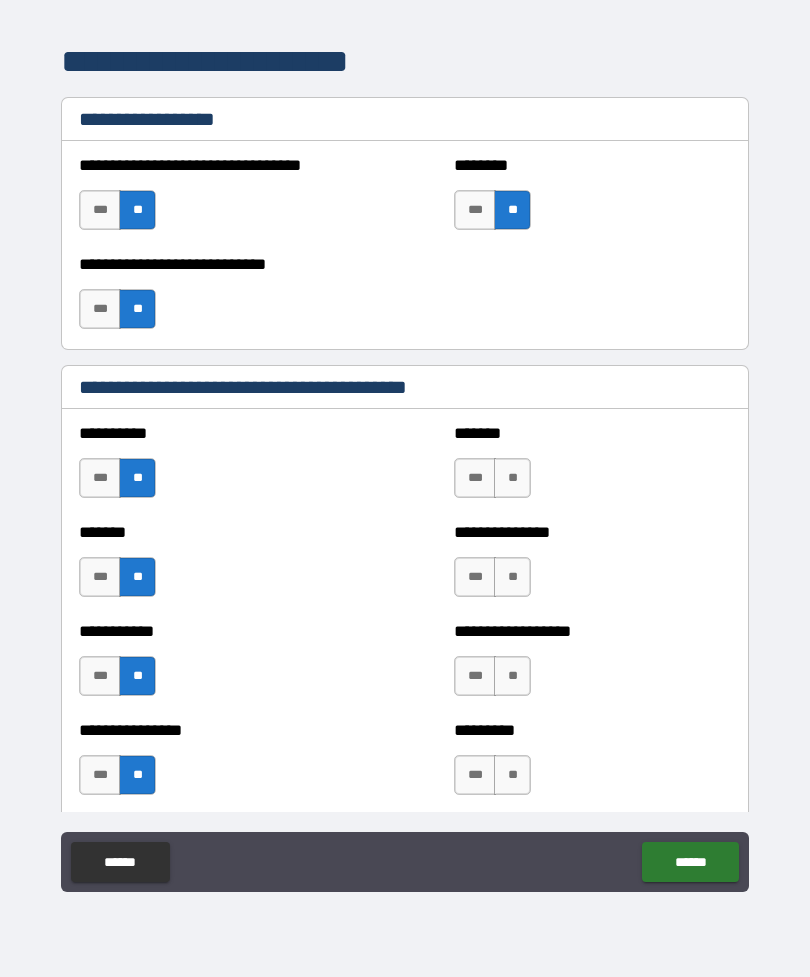 click on "**" at bounding box center [512, 775] 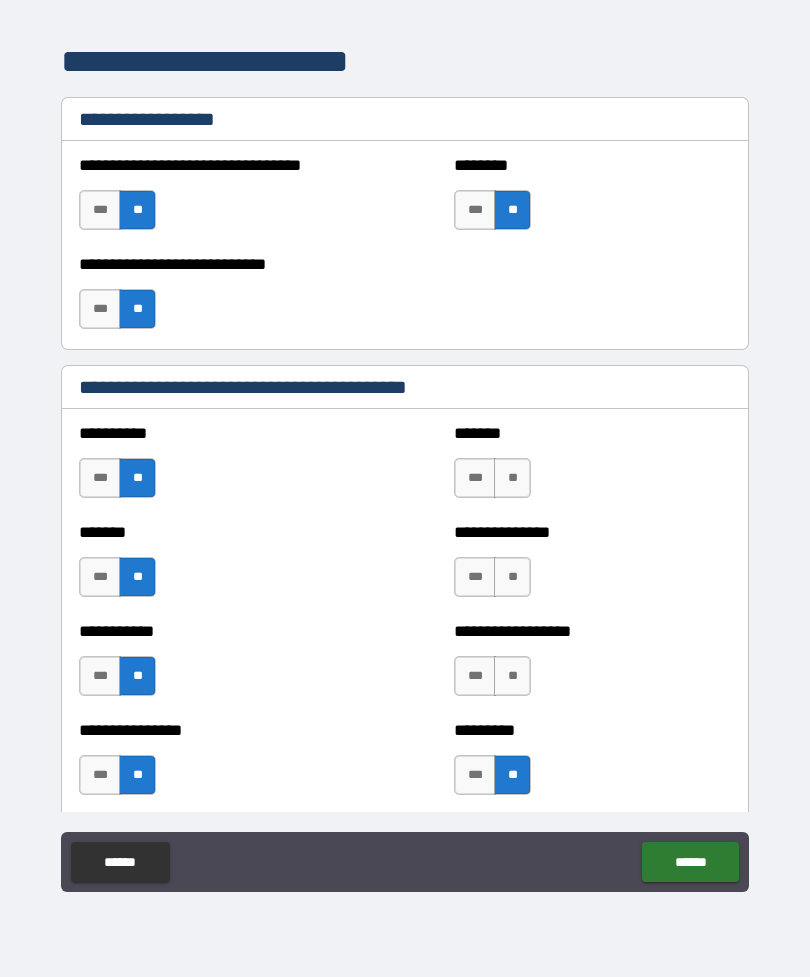 click on "**" at bounding box center [512, 676] 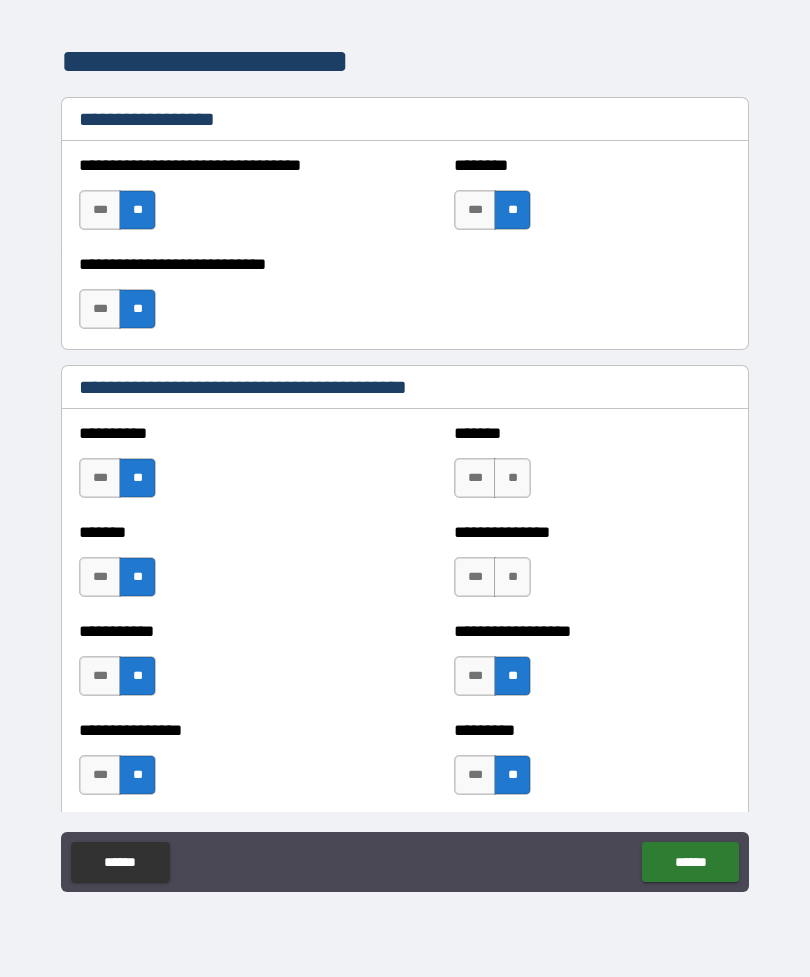 click on "**" at bounding box center [512, 577] 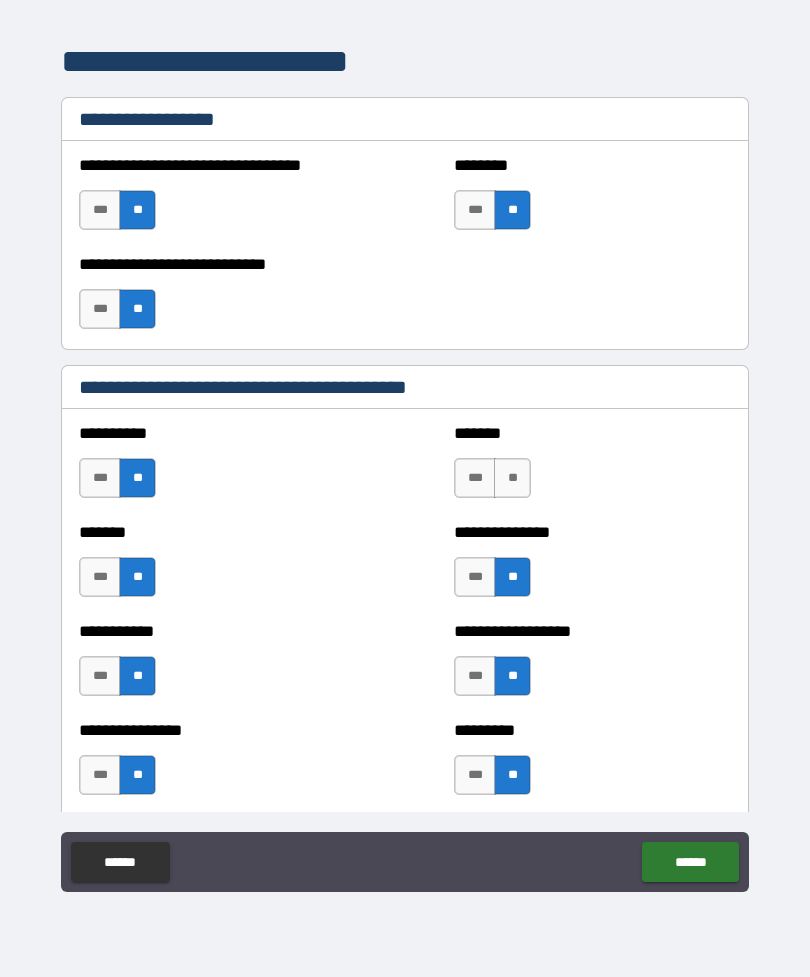 click on "**" at bounding box center [512, 478] 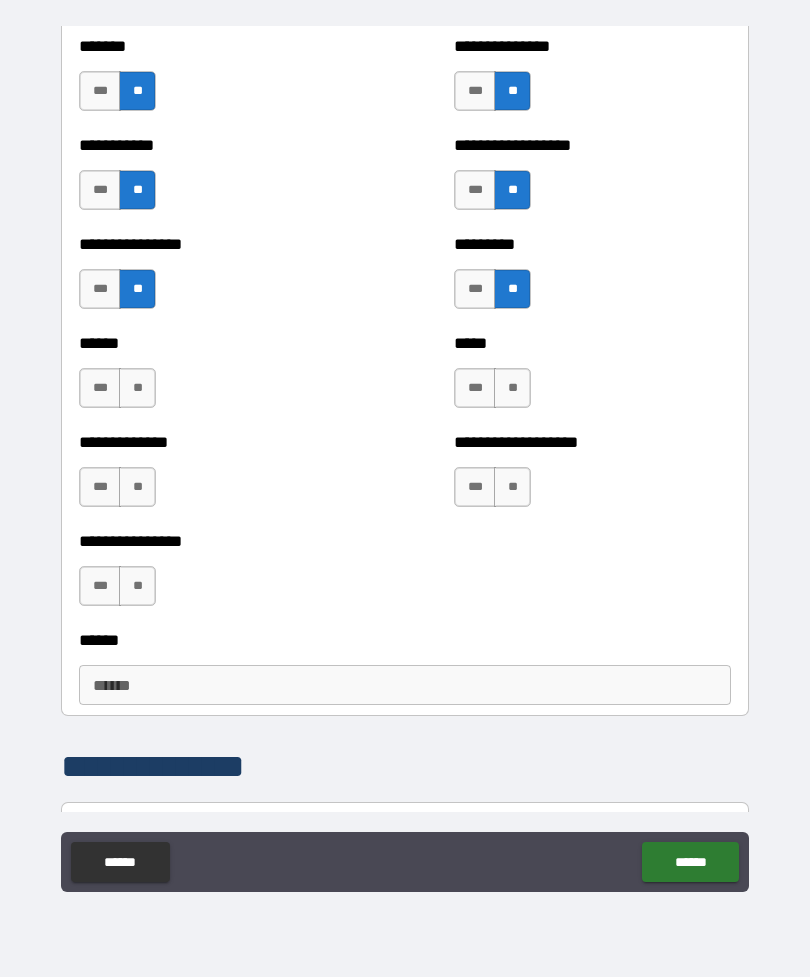 scroll, scrollTop: 1887, scrollLeft: 0, axis: vertical 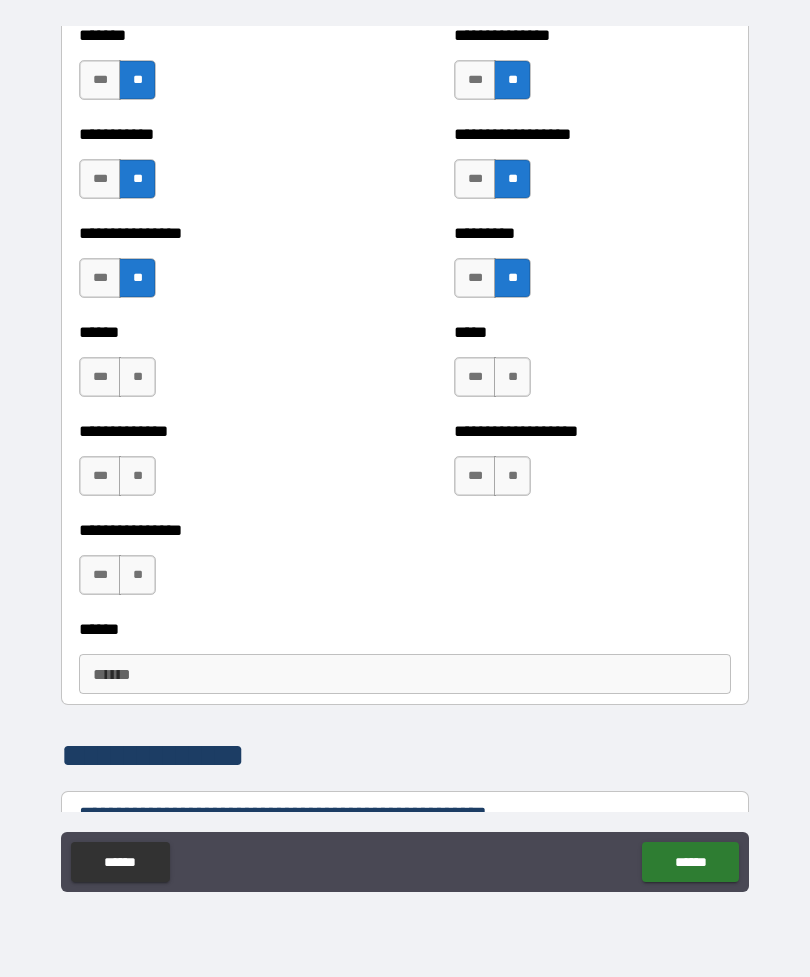 click on "**" at bounding box center [512, 377] 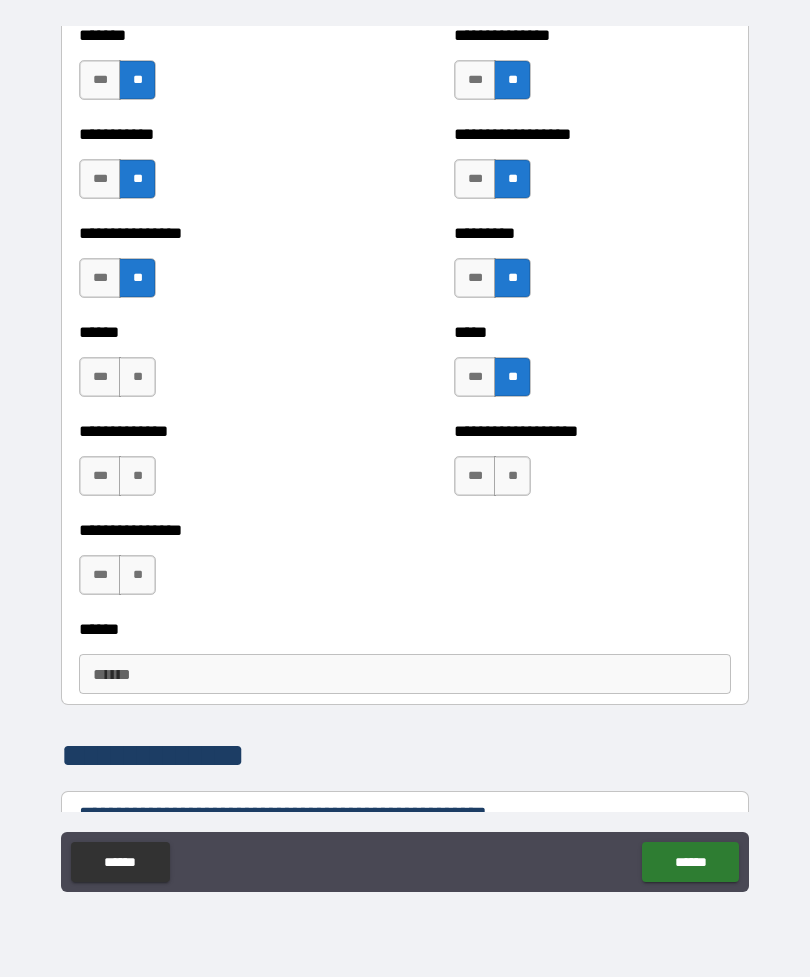 click on "**" at bounding box center [512, 476] 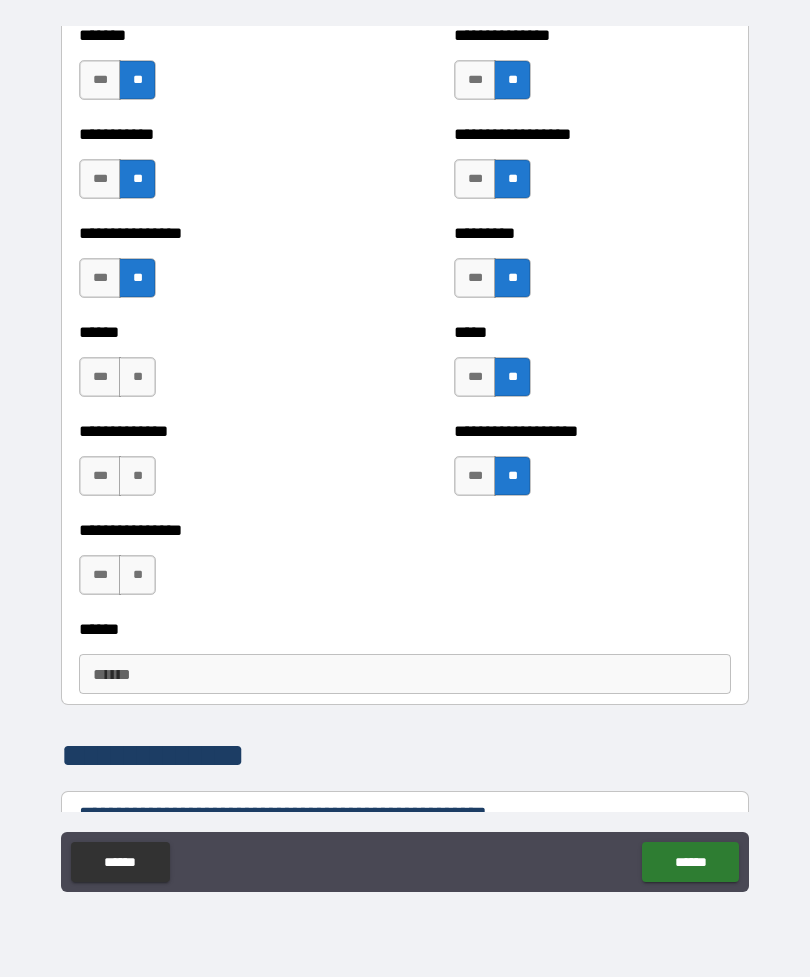 click on "**" at bounding box center (137, 377) 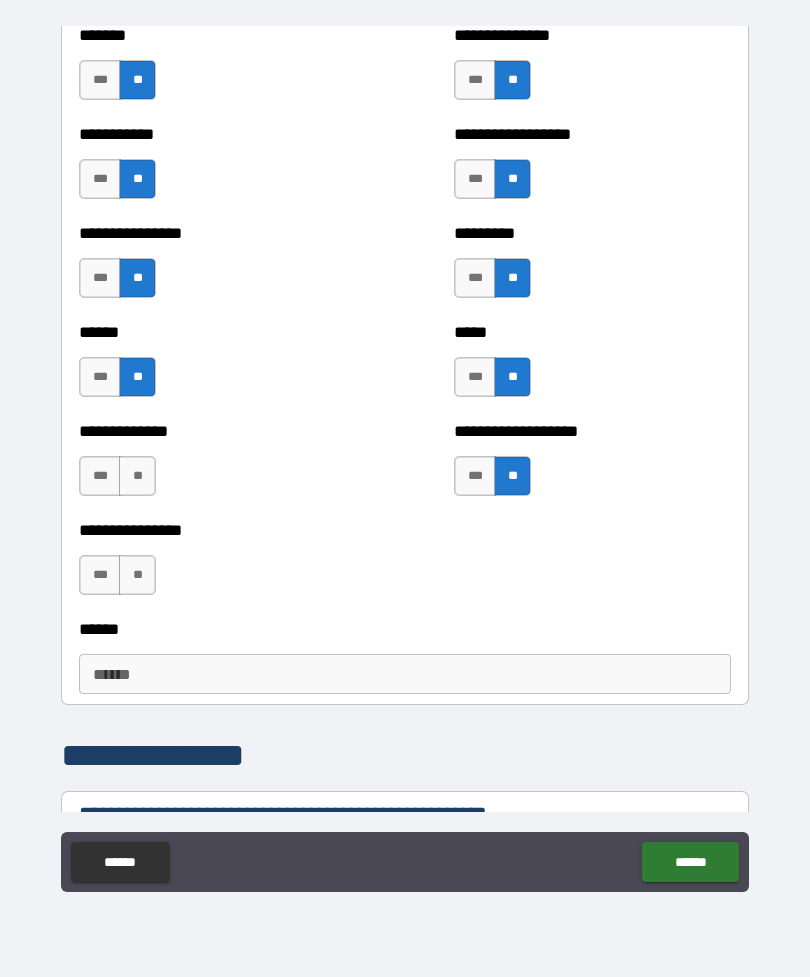 click on "**" at bounding box center (137, 476) 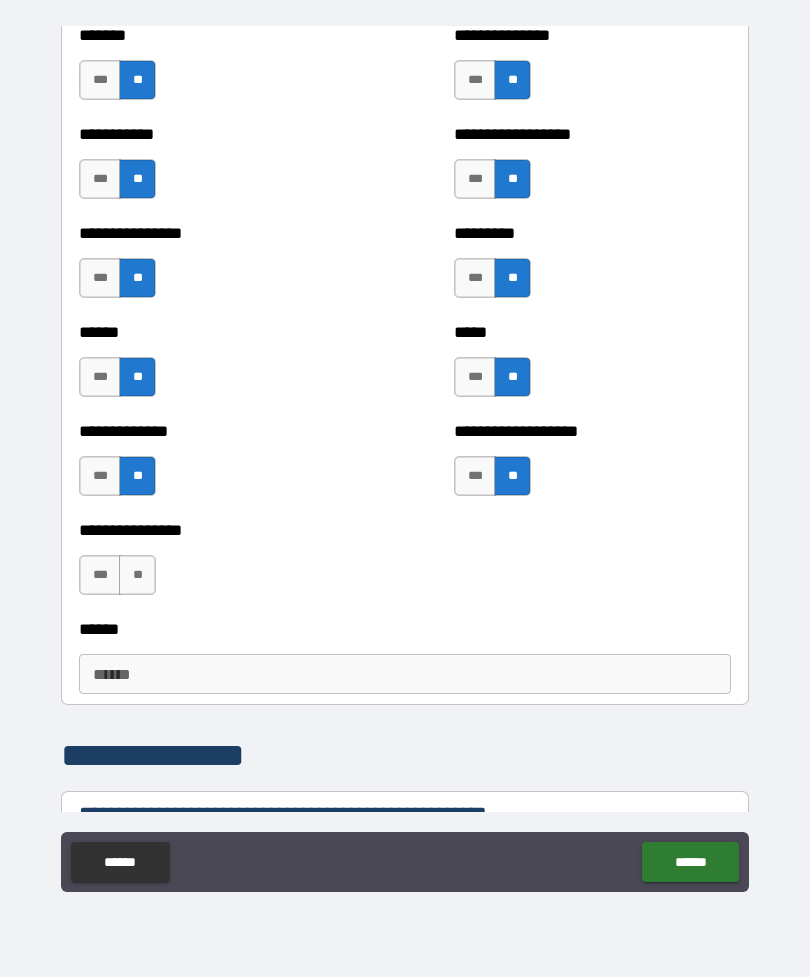 click on "**" at bounding box center (137, 575) 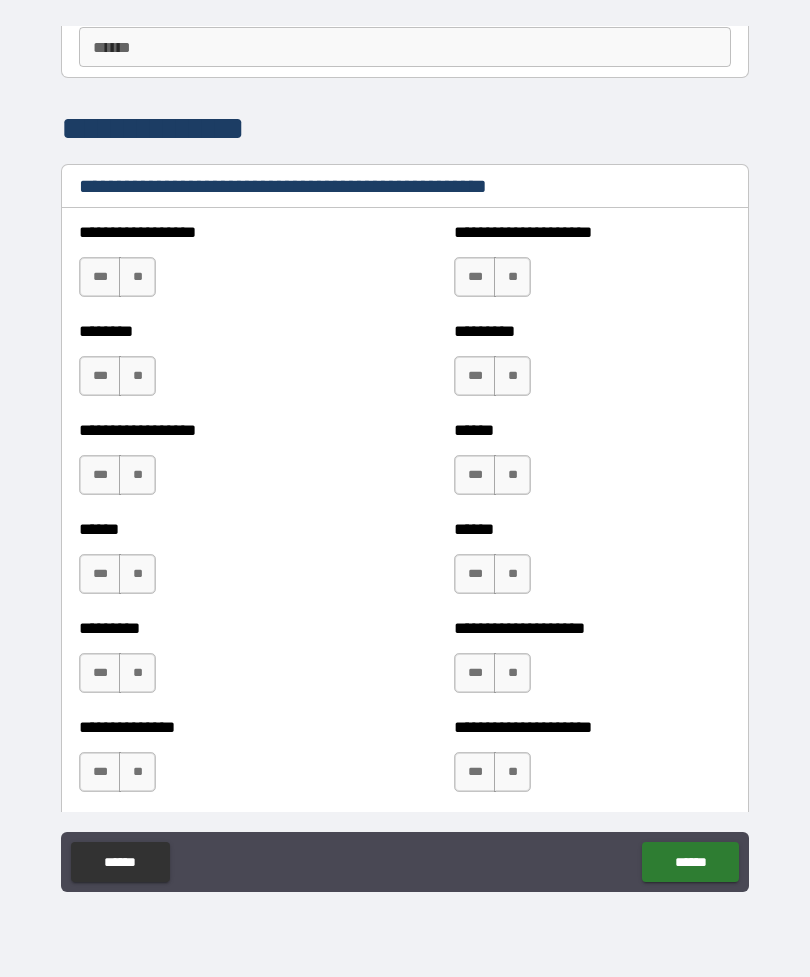 scroll, scrollTop: 2515, scrollLeft: 0, axis: vertical 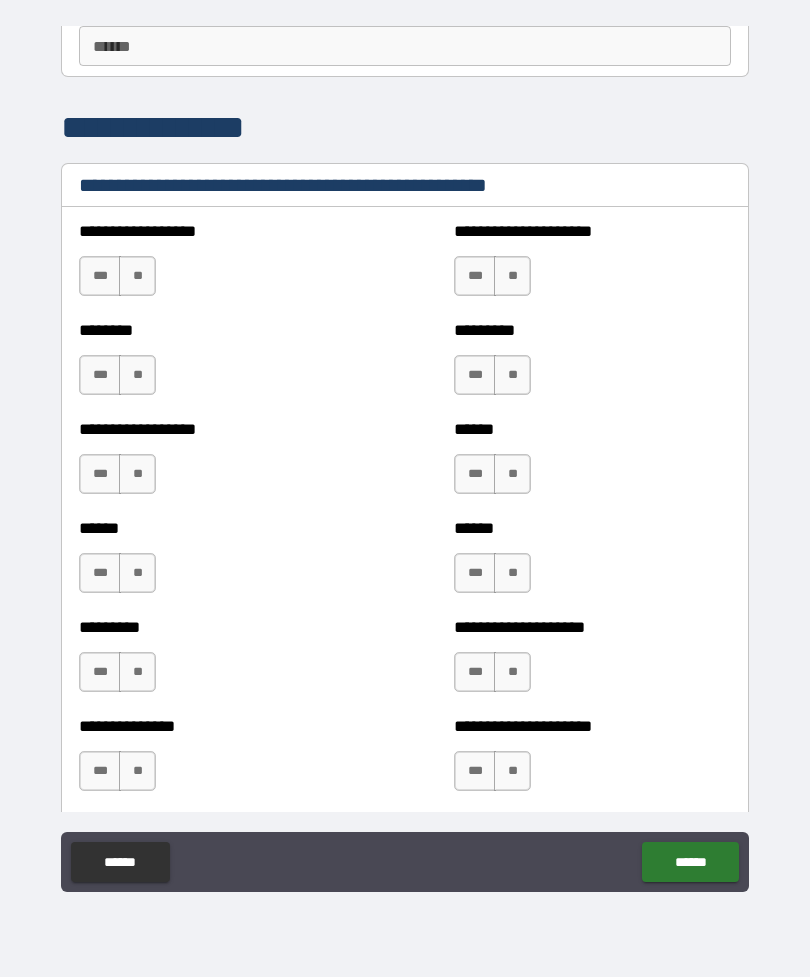 click on "**" at bounding box center [137, 276] 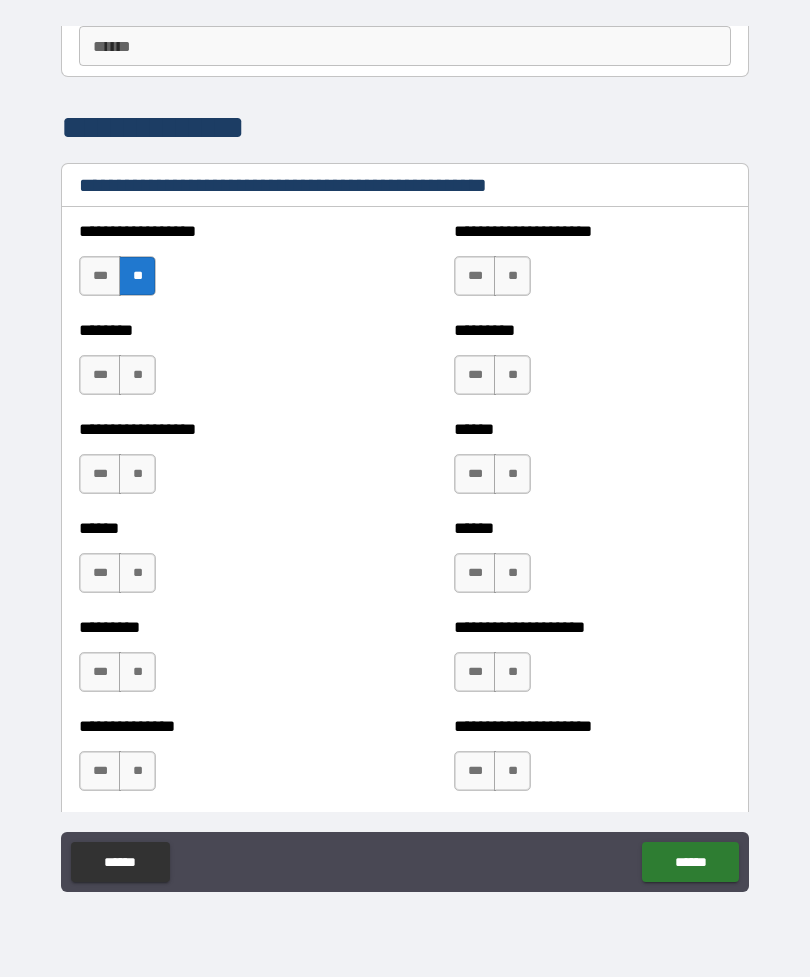 click on "**" at bounding box center [137, 375] 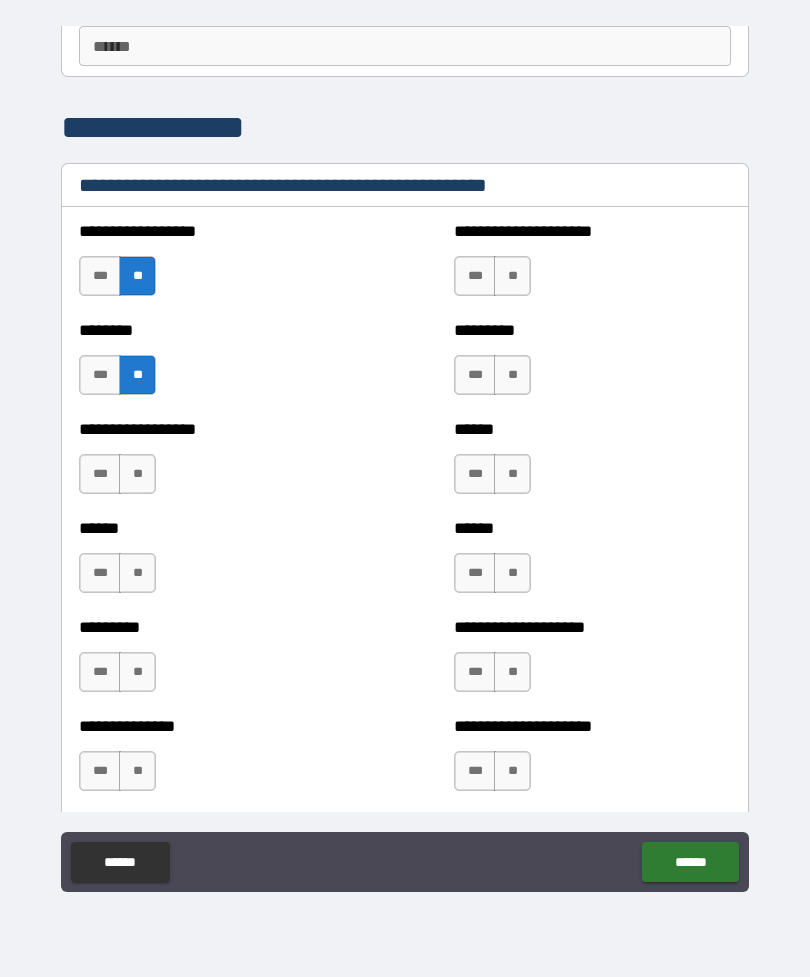 click on "**" at bounding box center (137, 474) 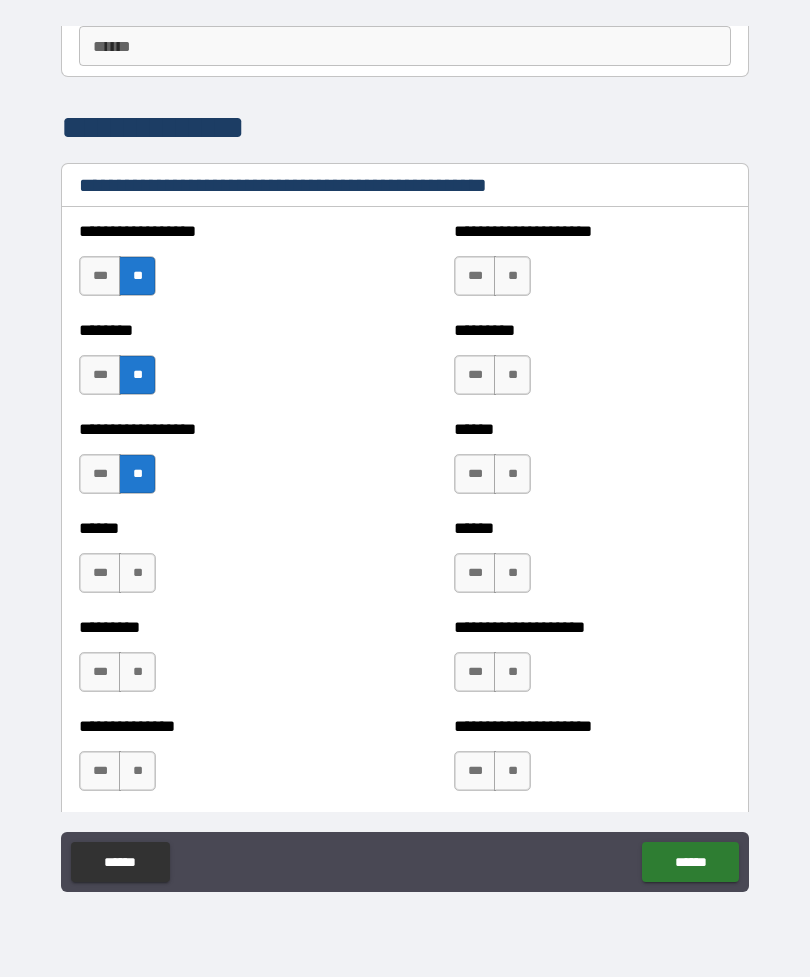 click on "**" at bounding box center [137, 573] 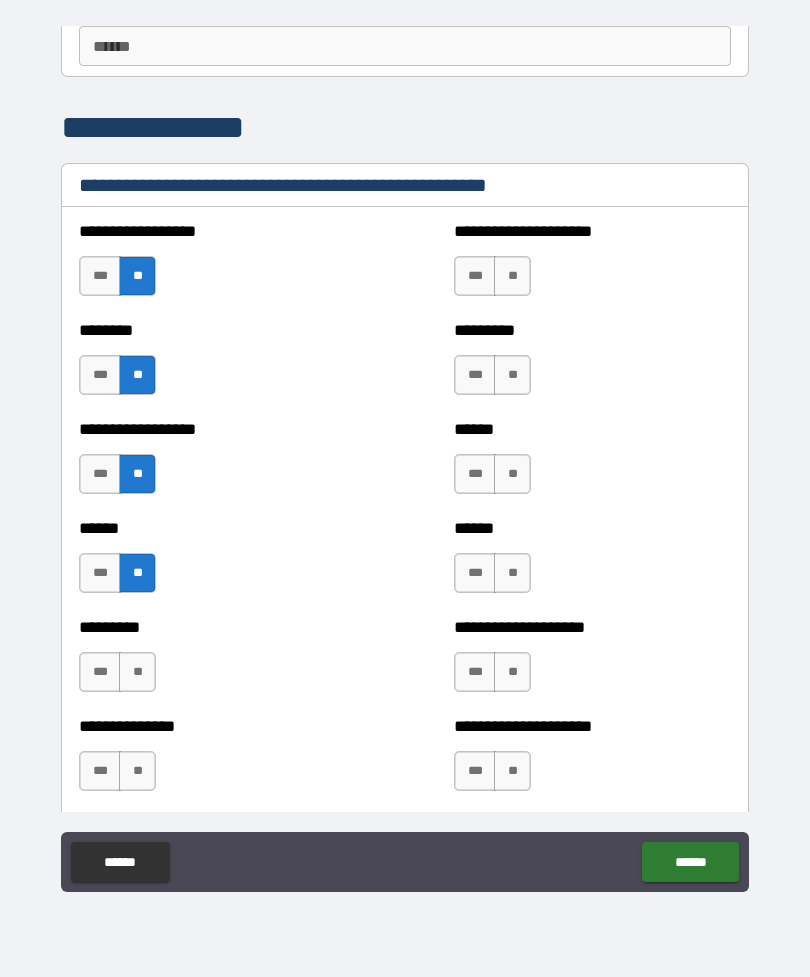 click on "**" at bounding box center (137, 672) 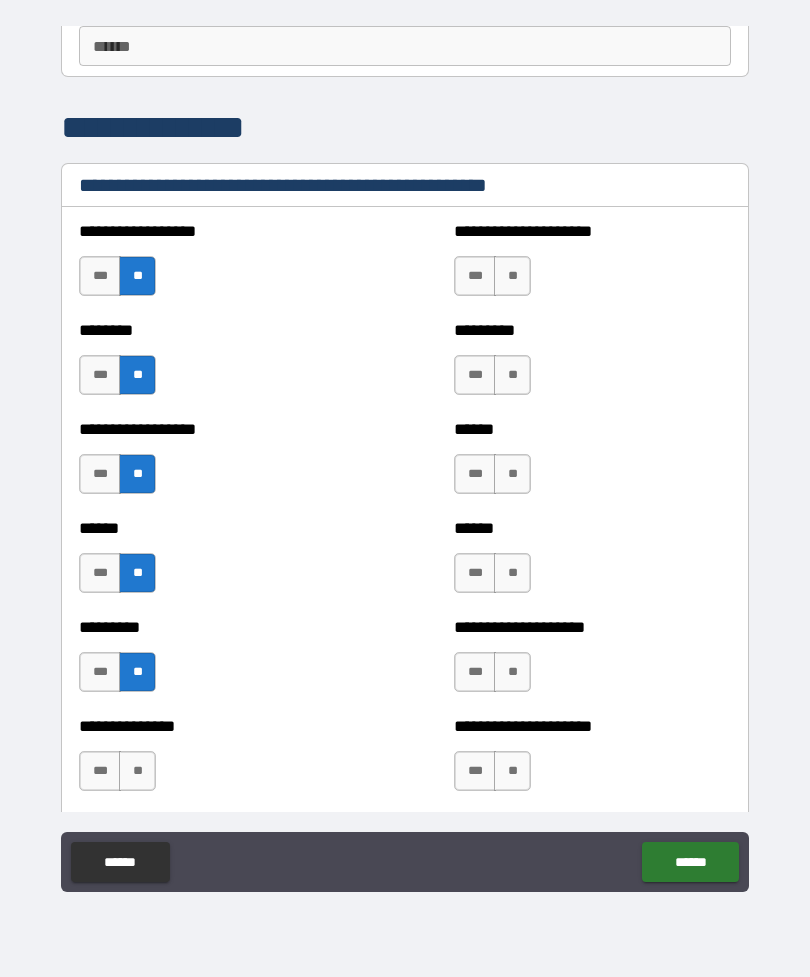click on "**" at bounding box center (137, 771) 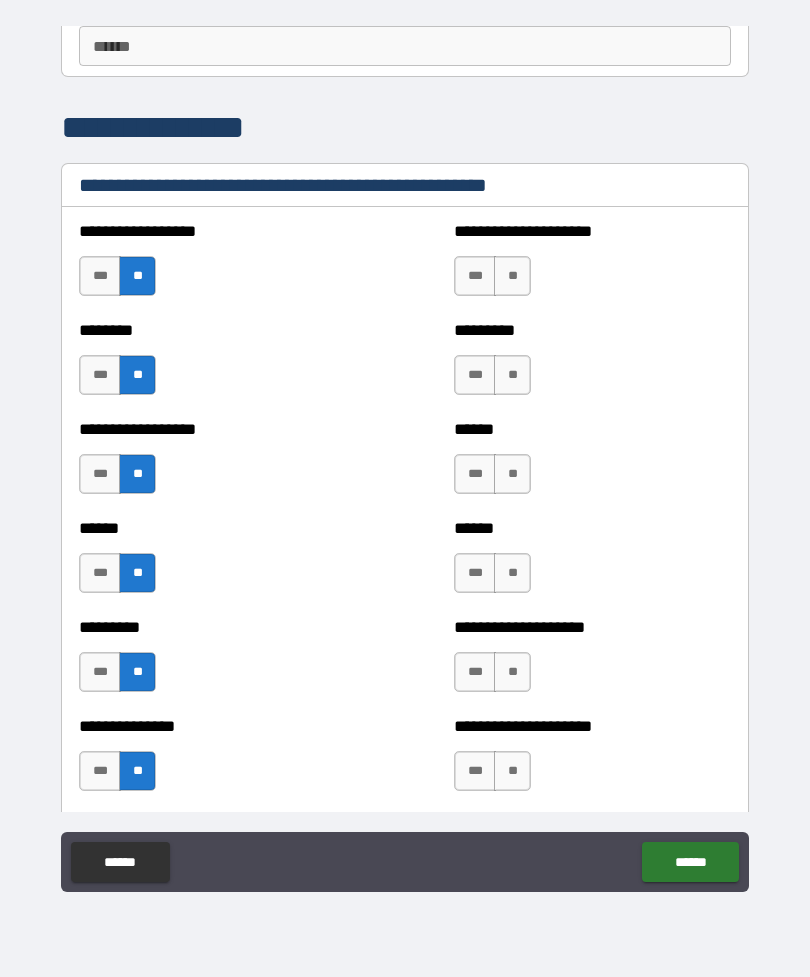 click on "**" at bounding box center (512, 771) 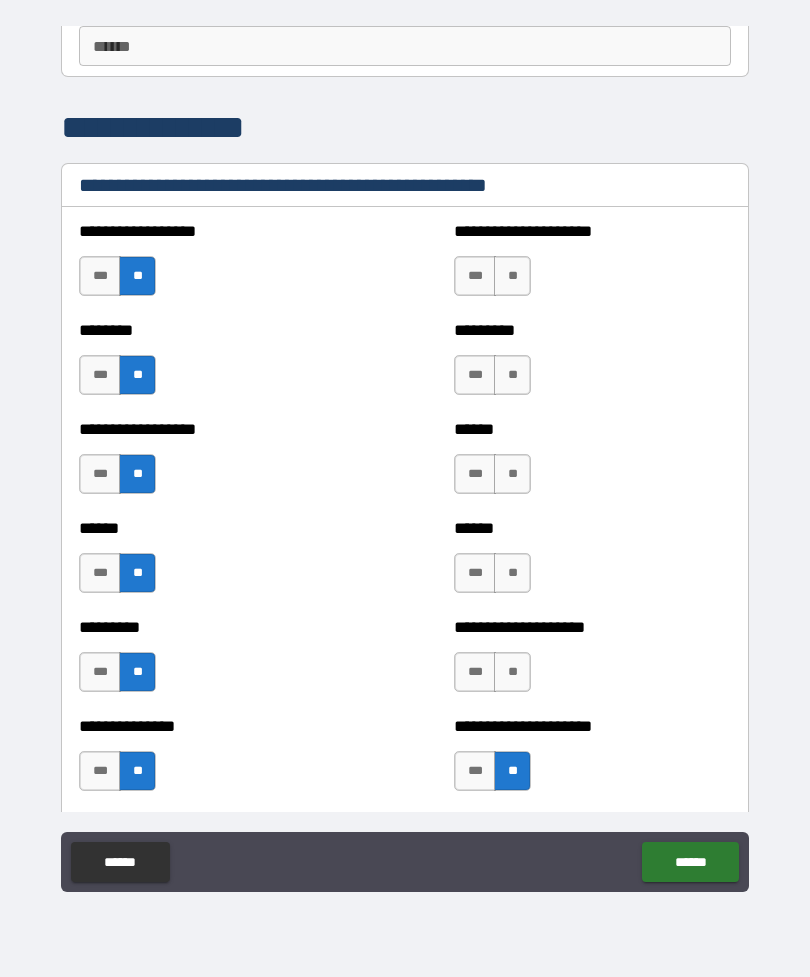 click on "**" at bounding box center [512, 672] 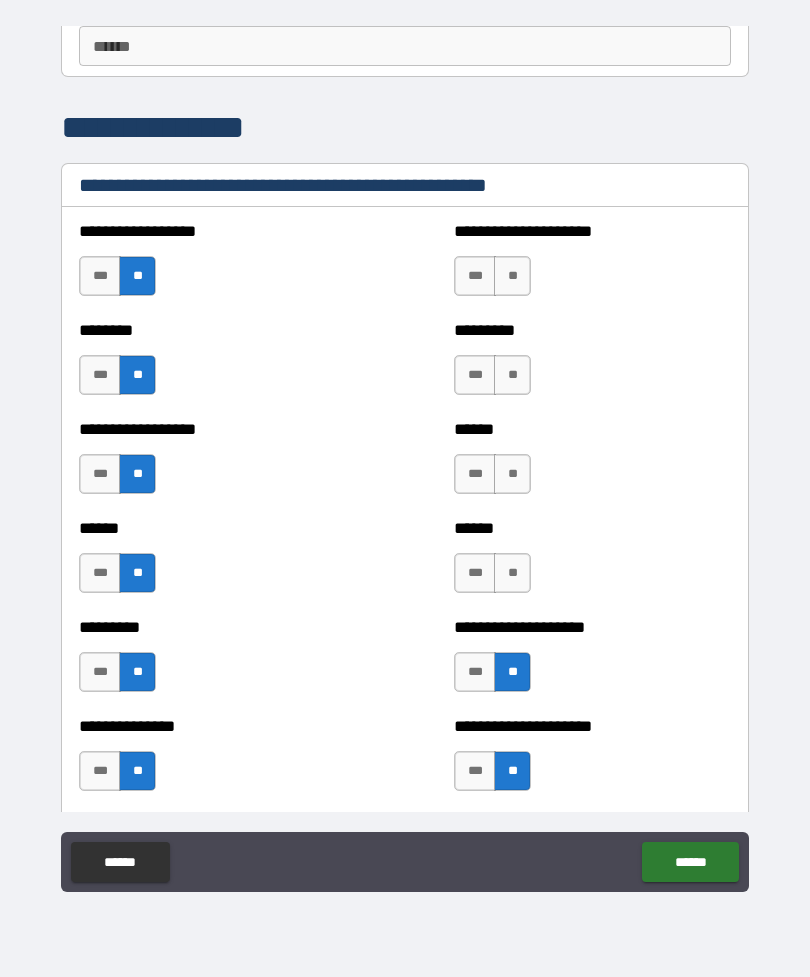 click on "**" at bounding box center (512, 573) 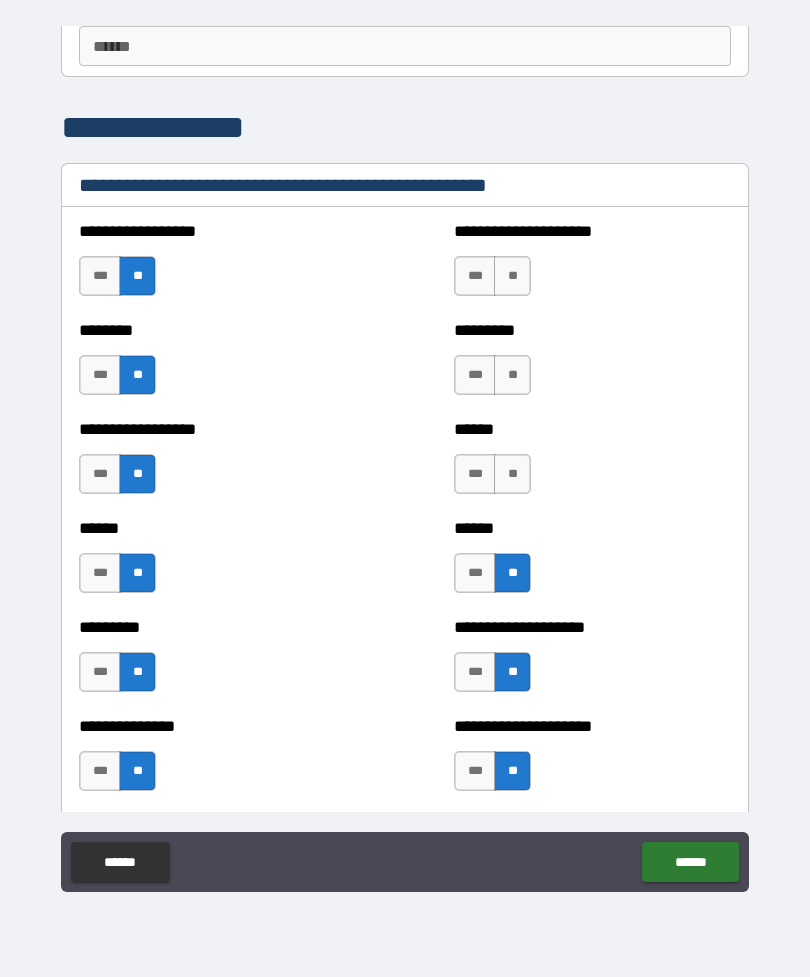 click on "**" at bounding box center (512, 474) 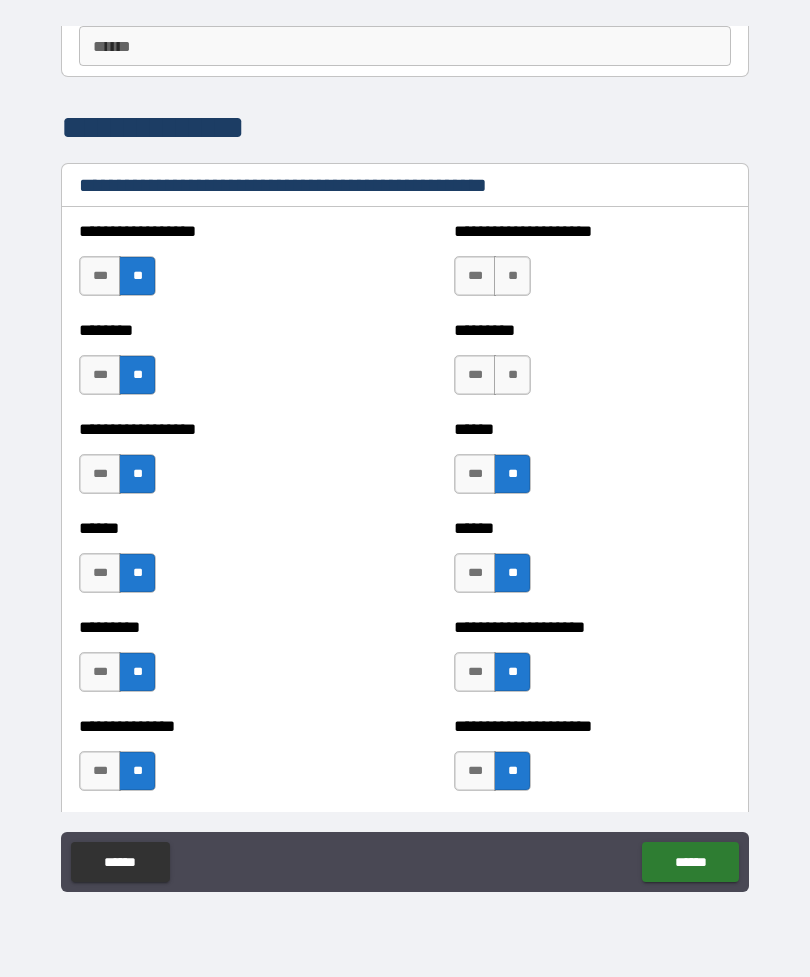 click on "**" at bounding box center (512, 375) 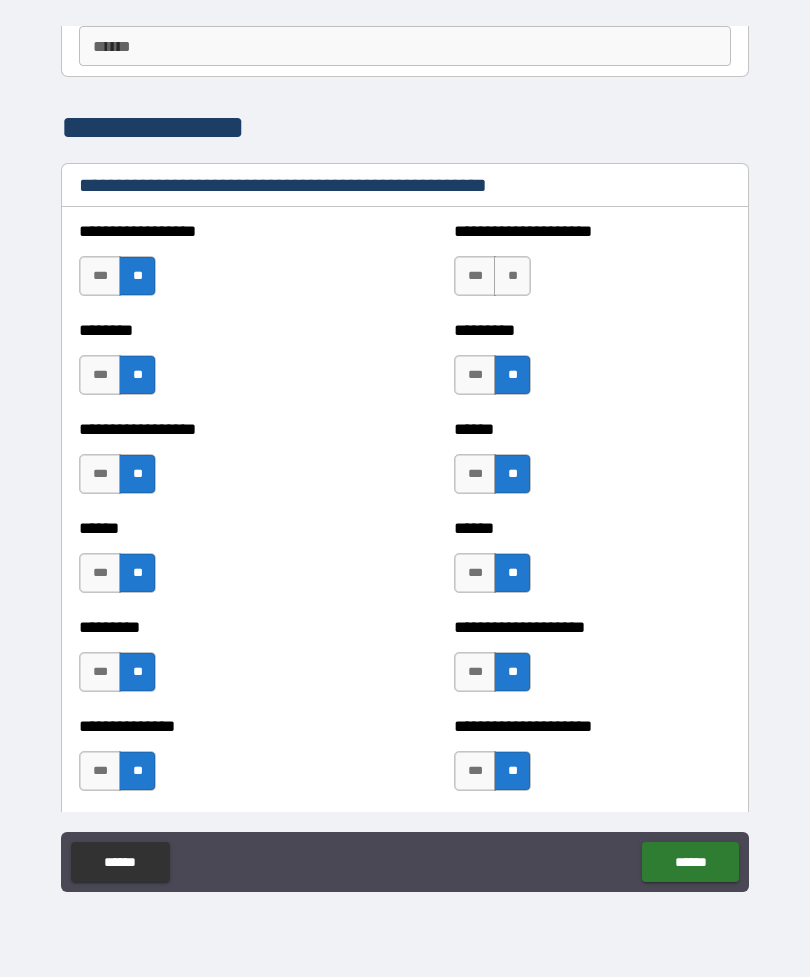 click on "**" at bounding box center [512, 276] 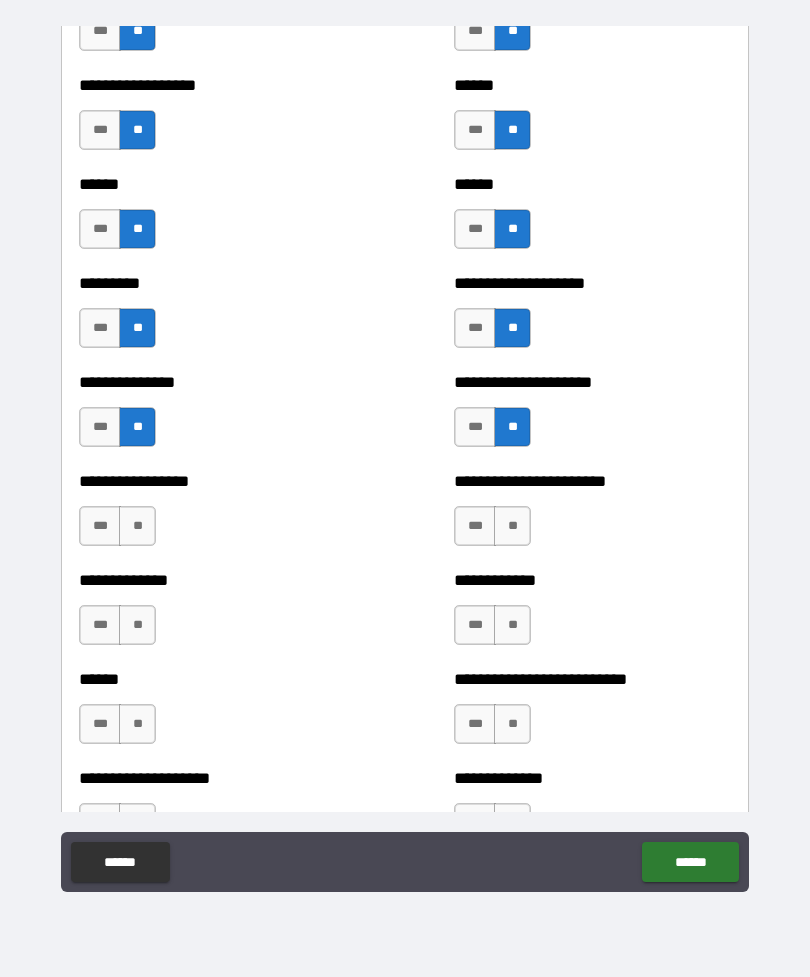 scroll, scrollTop: 2890, scrollLeft: 0, axis: vertical 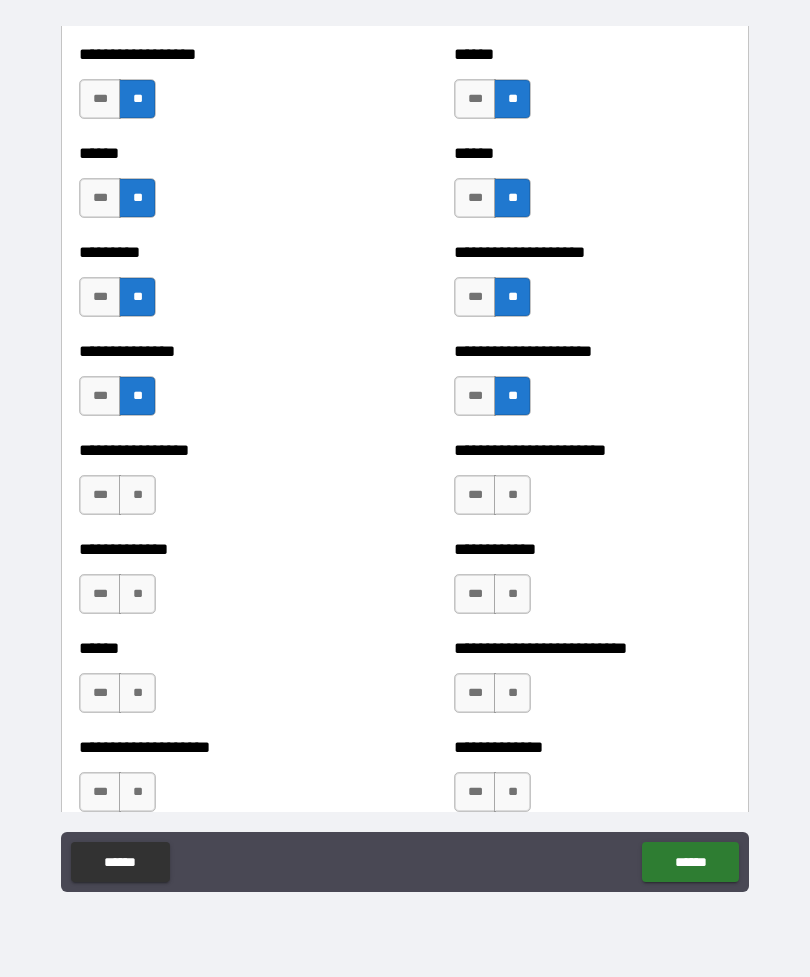 click on "**" at bounding box center (512, 495) 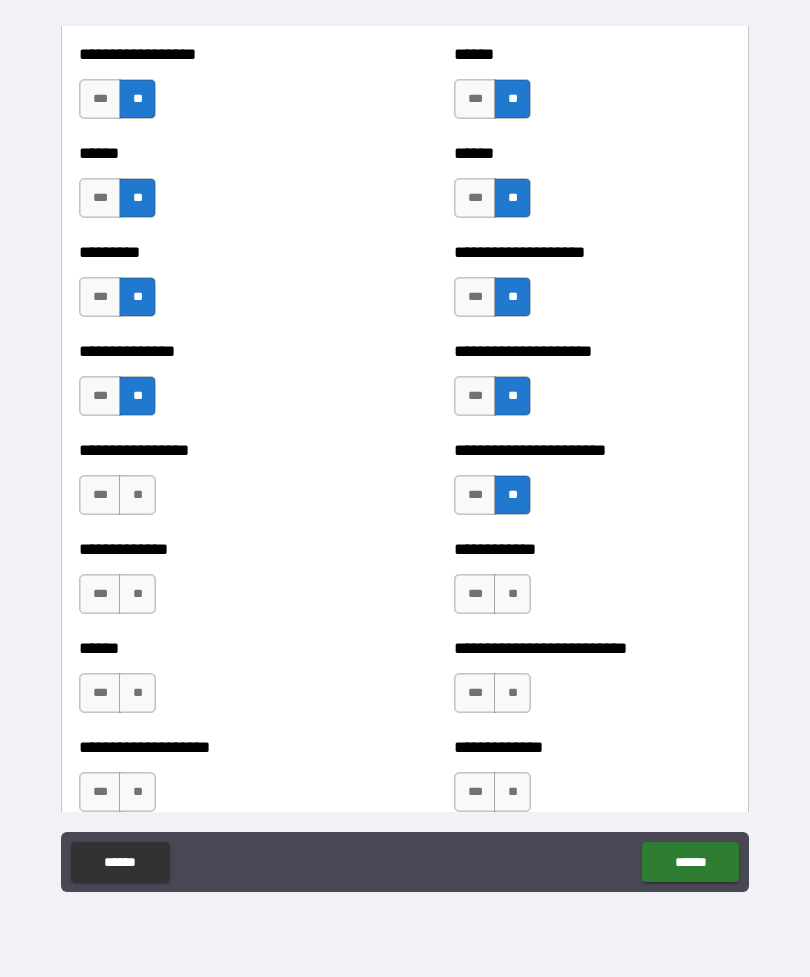 click on "**" at bounding box center [512, 594] 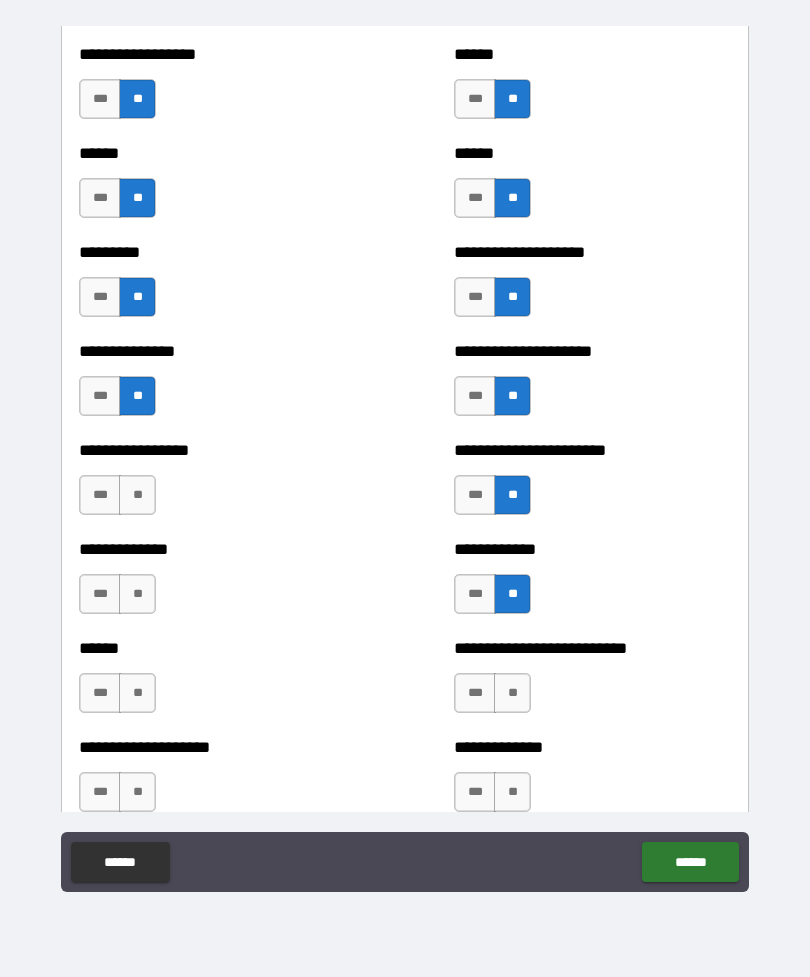 click on "**" at bounding box center (512, 693) 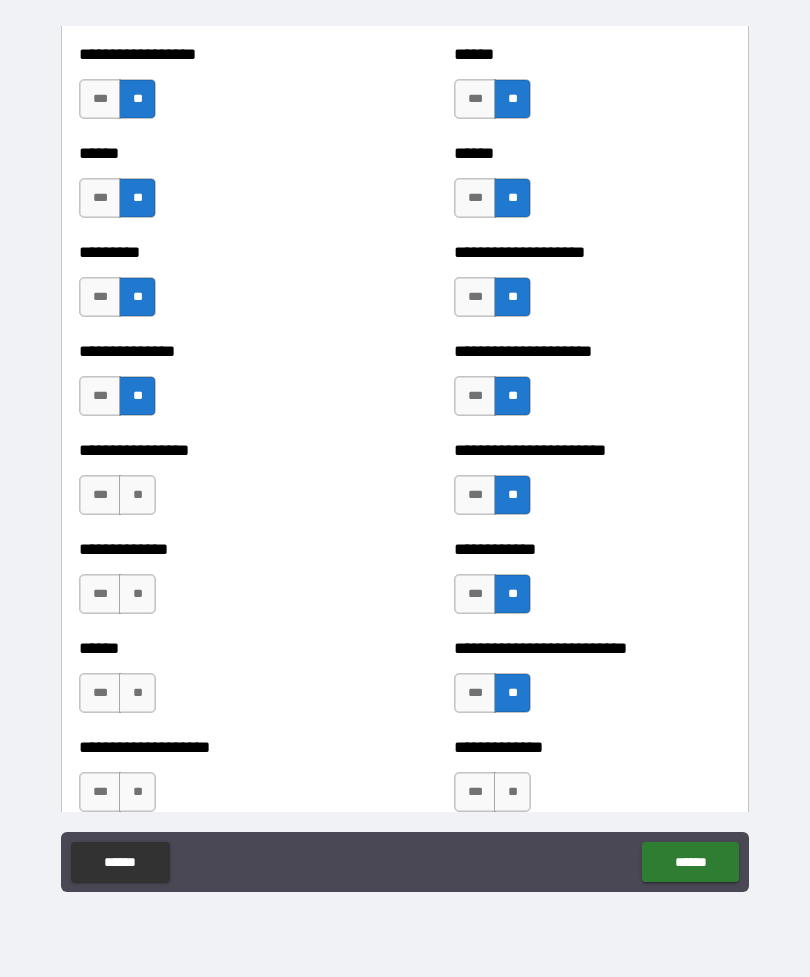 click on "**" at bounding box center (512, 792) 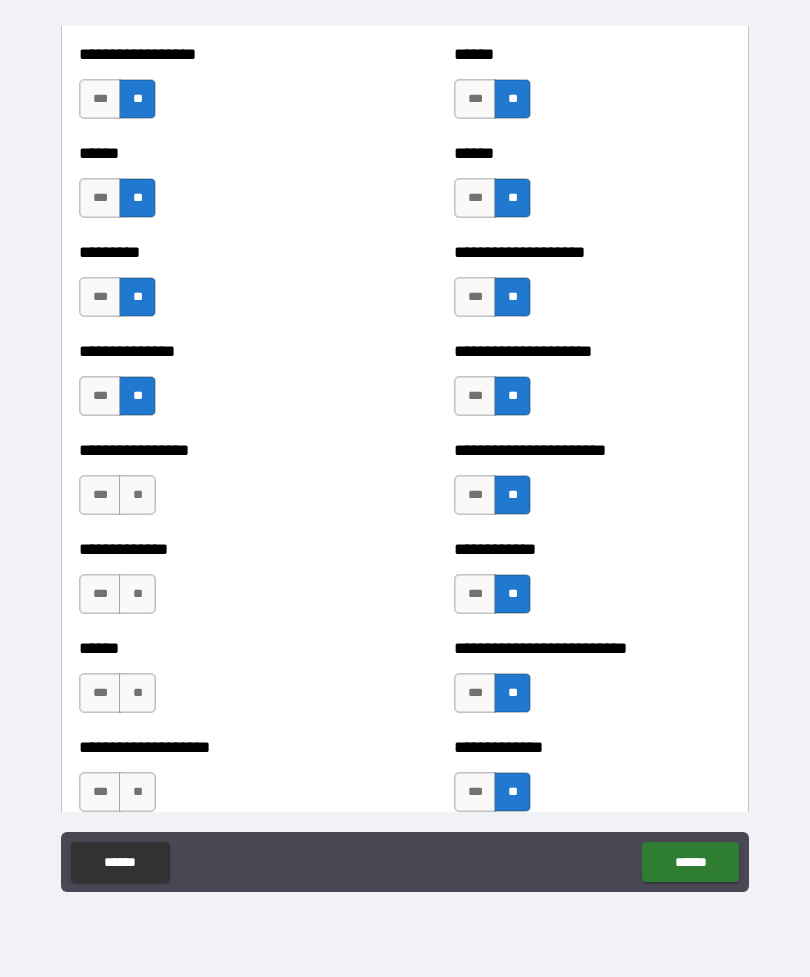 click on "**" at bounding box center [137, 792] 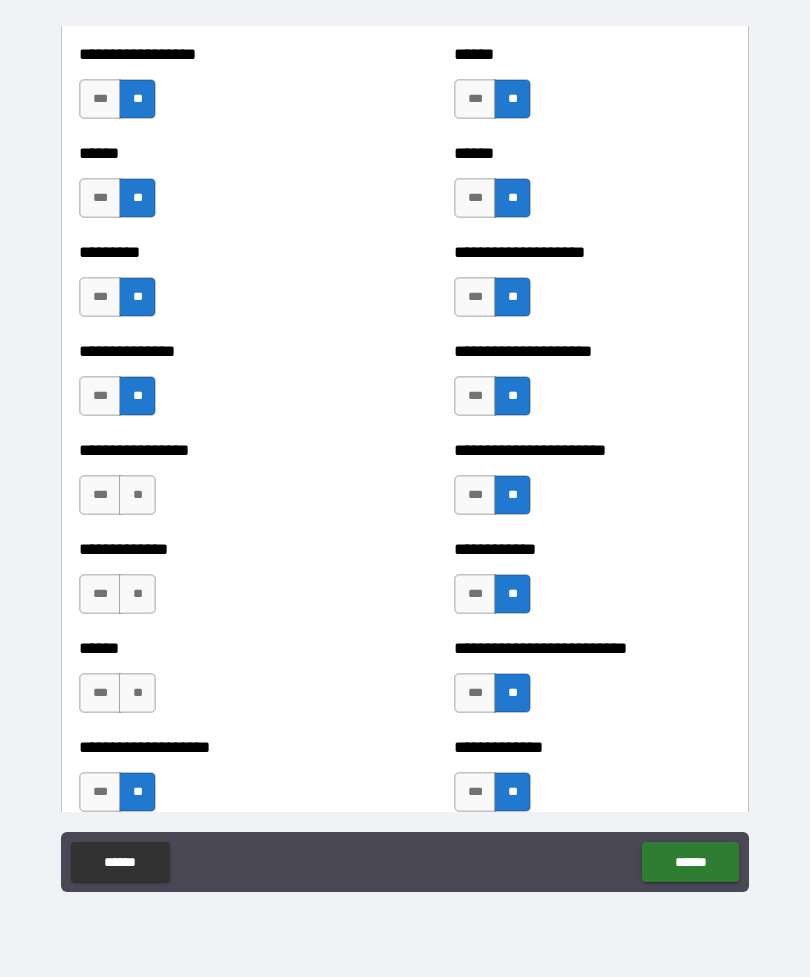 click on "**" at bounding box center [137, 693] 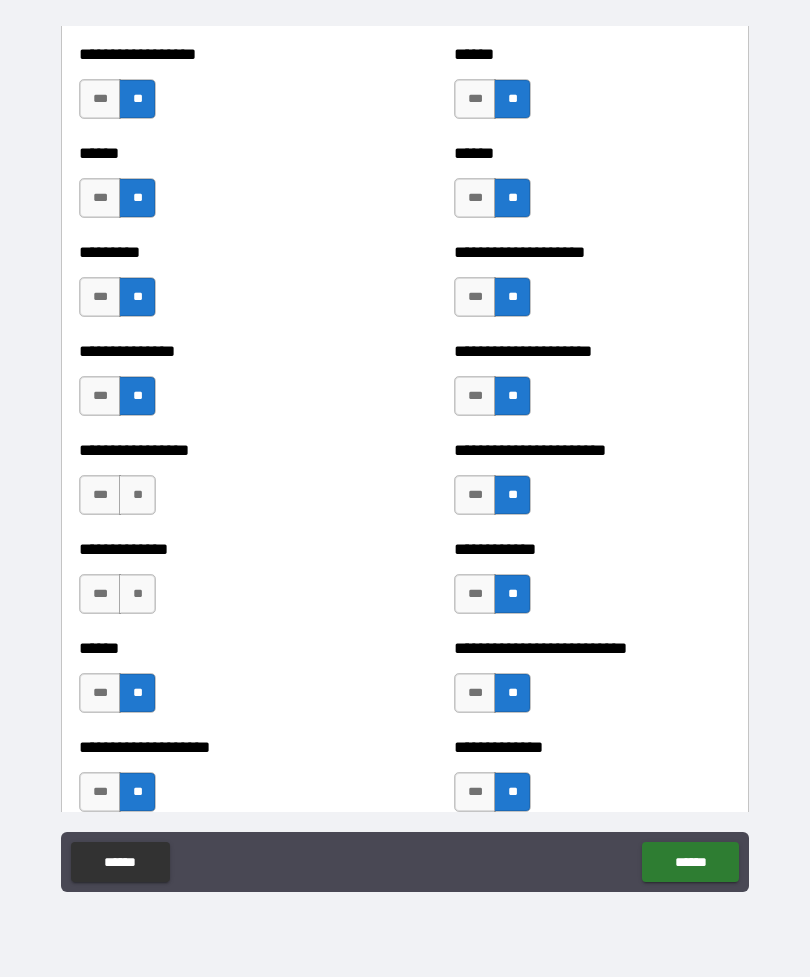 click on "**" at bounding box center (137, 594) 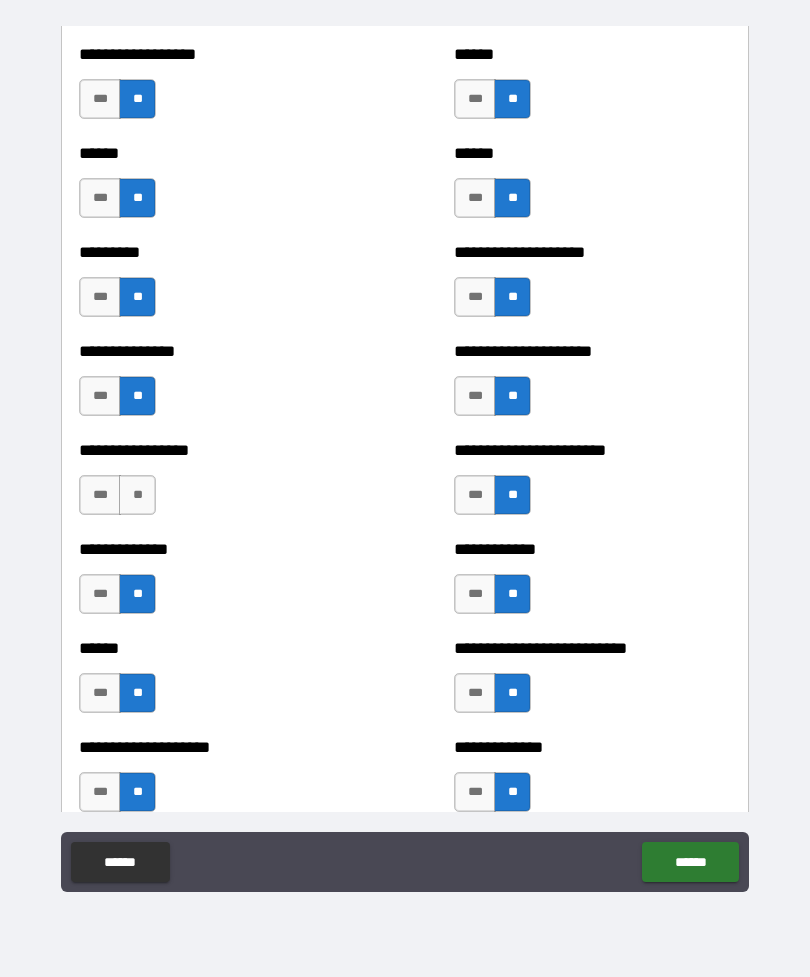 click on "**" at bounding box center [137, 495] 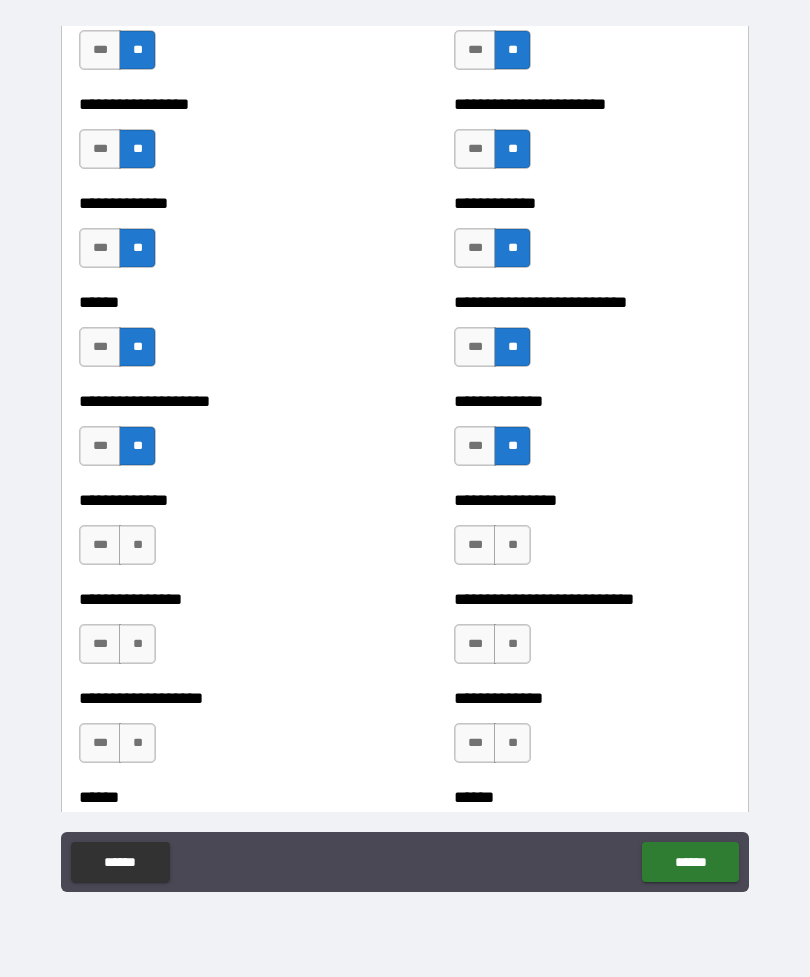 scroll, scrollTop: 3237, scrollLeft: 0, axis: vertical 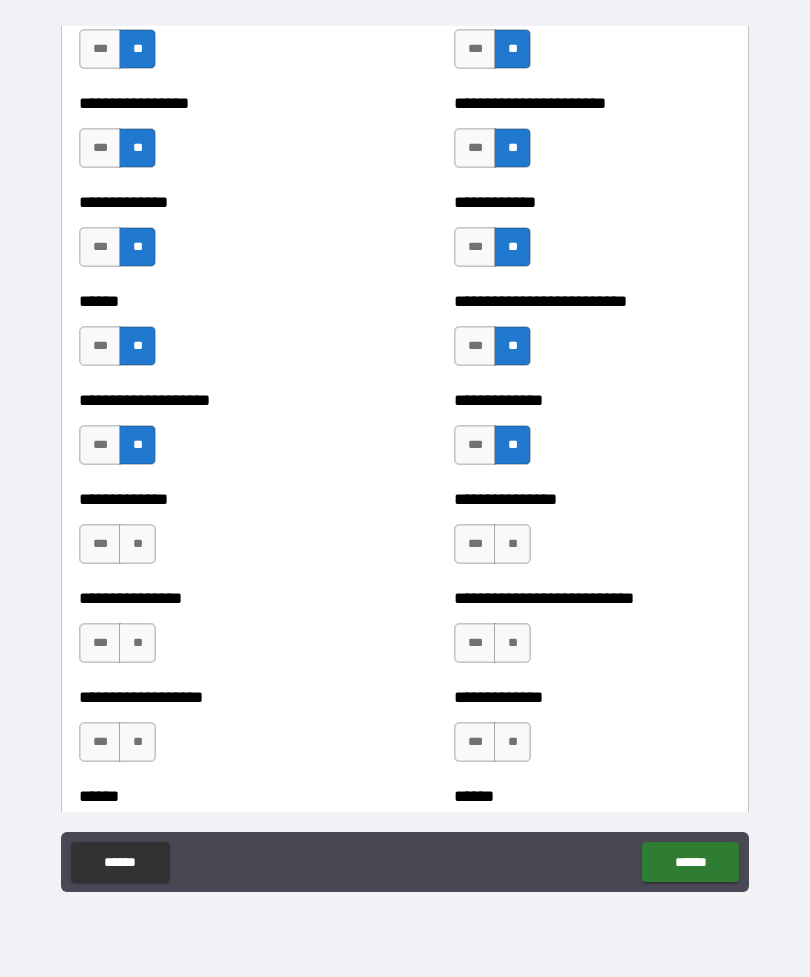 click on "**" at bounding box center (512, 544) 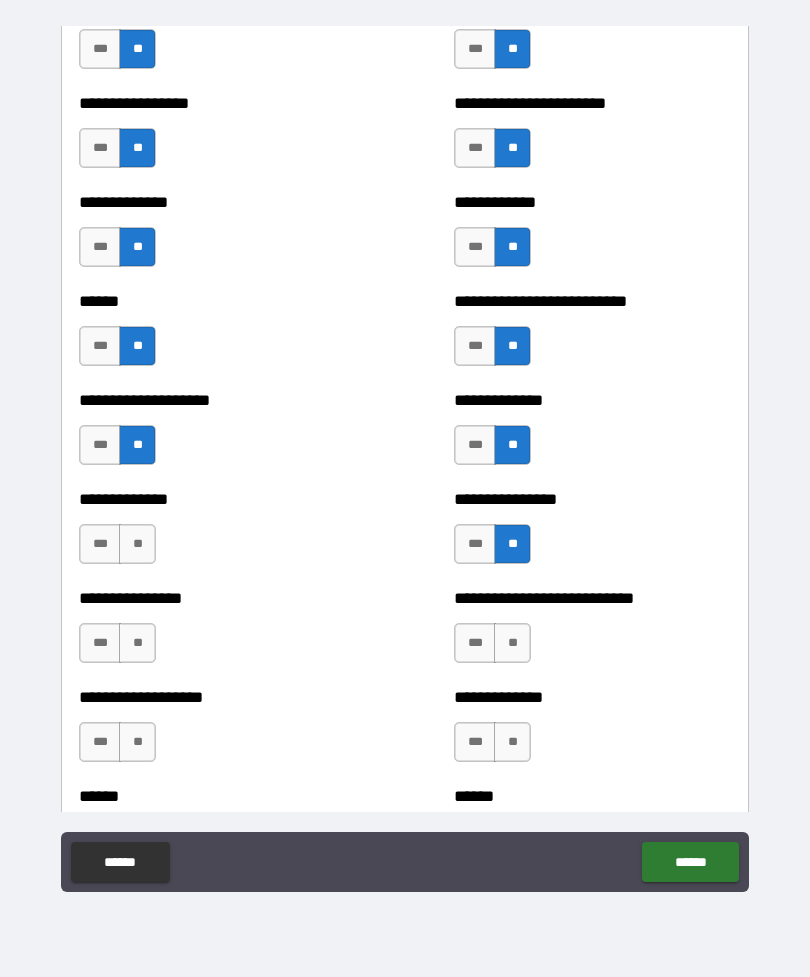 click on "**" at bounding box center [137, 544] 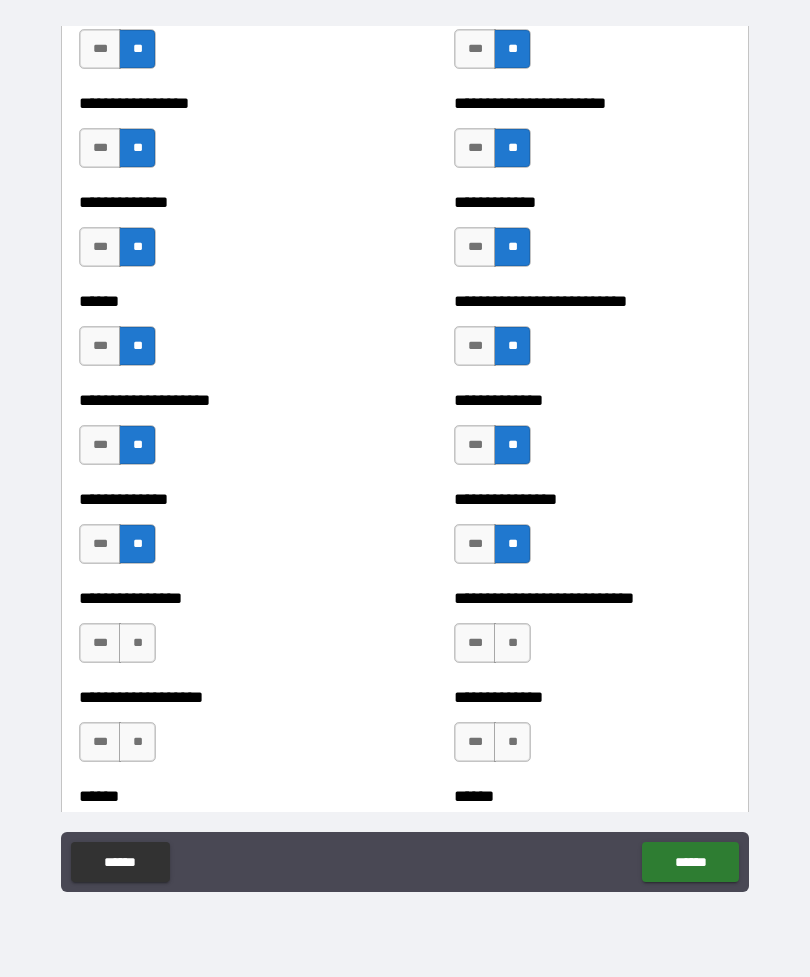 click on "**" at bounding box center [137, 643] 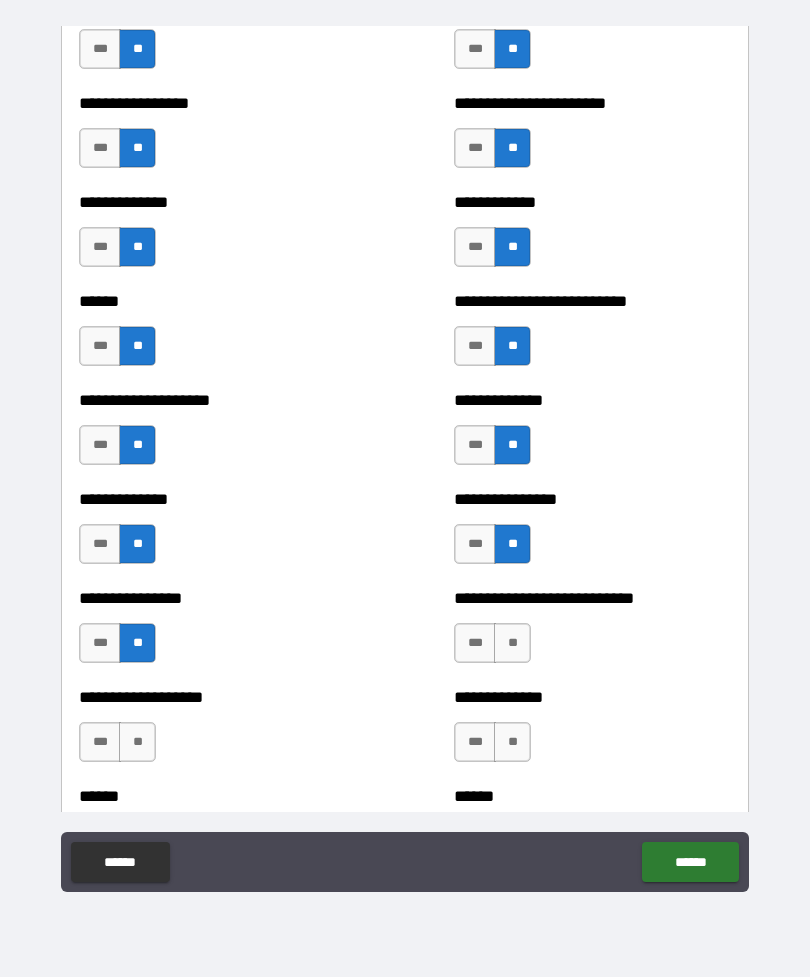 click on "**" at bounding box center (137, 742) 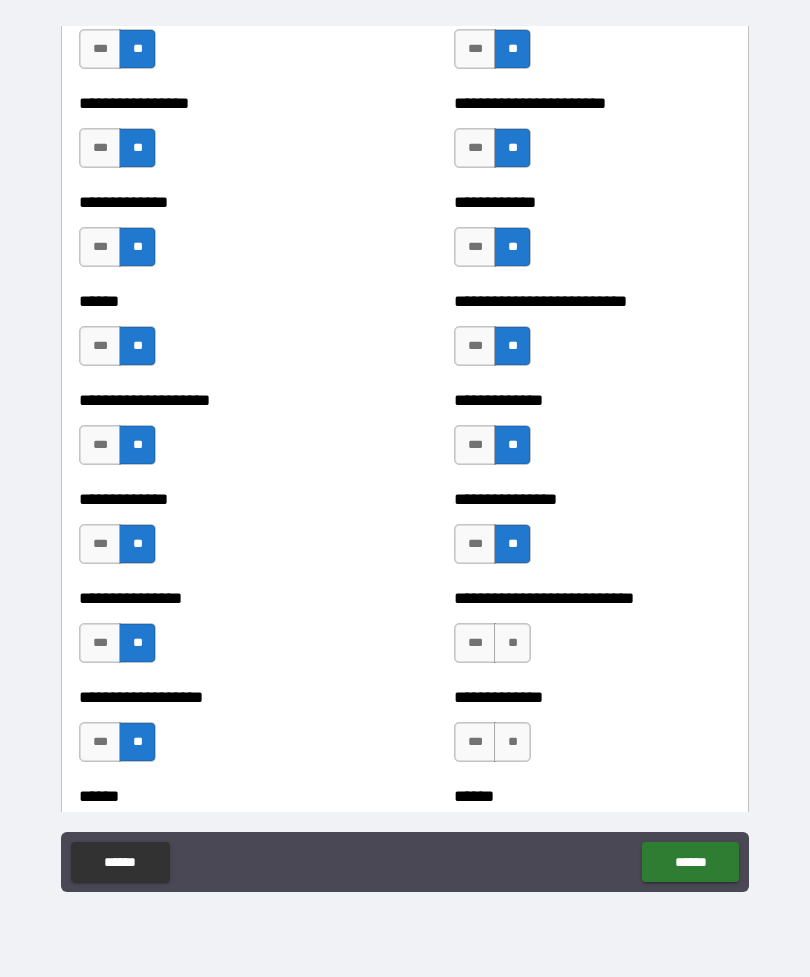 click on "**" at bounding box center [512, 643] 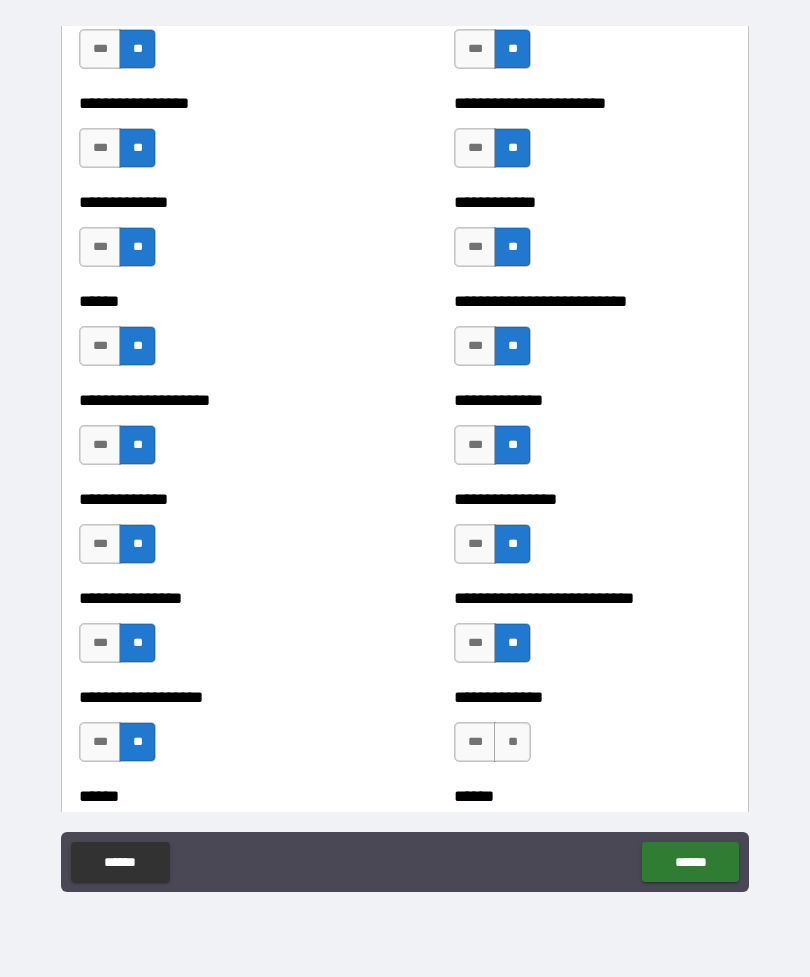 click on "**" at bounding box center [512, 742] 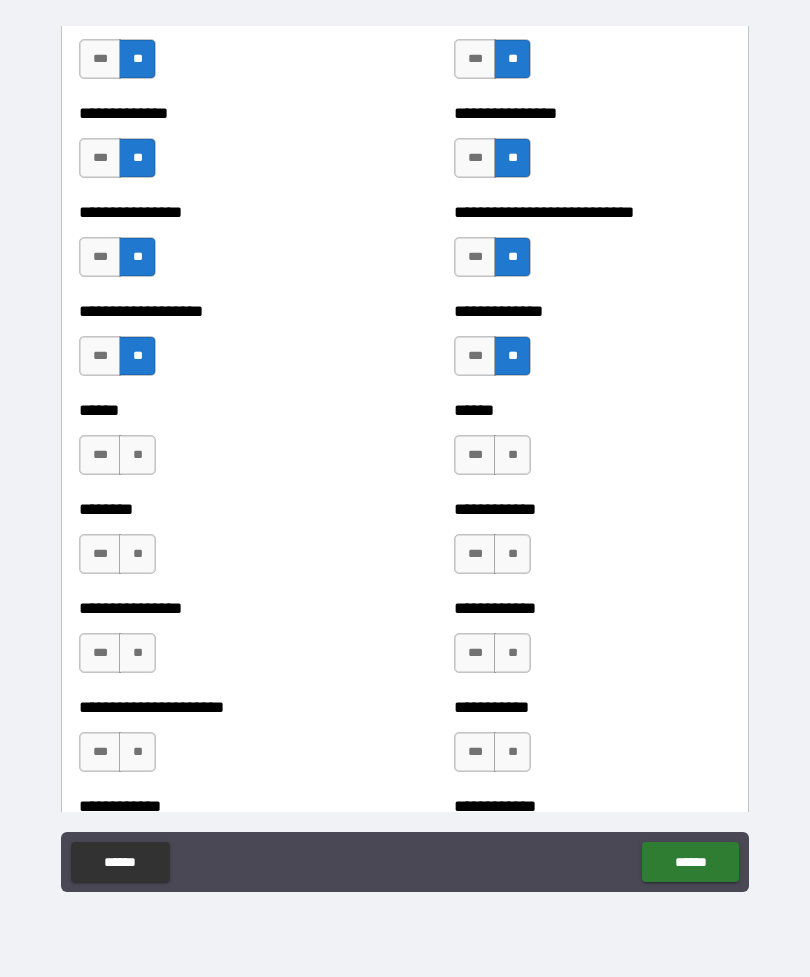 scroll, scrollTop: 3631, scrollLeft: 0, axis: vertical 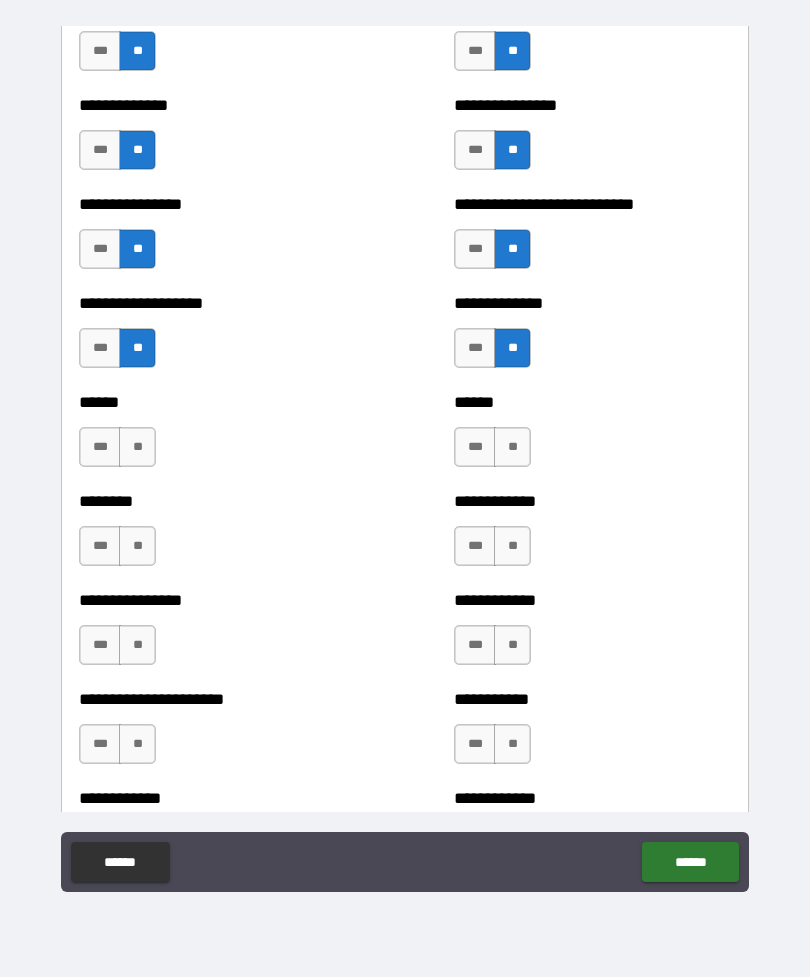 click on "**" at bounding box center (137, 447) 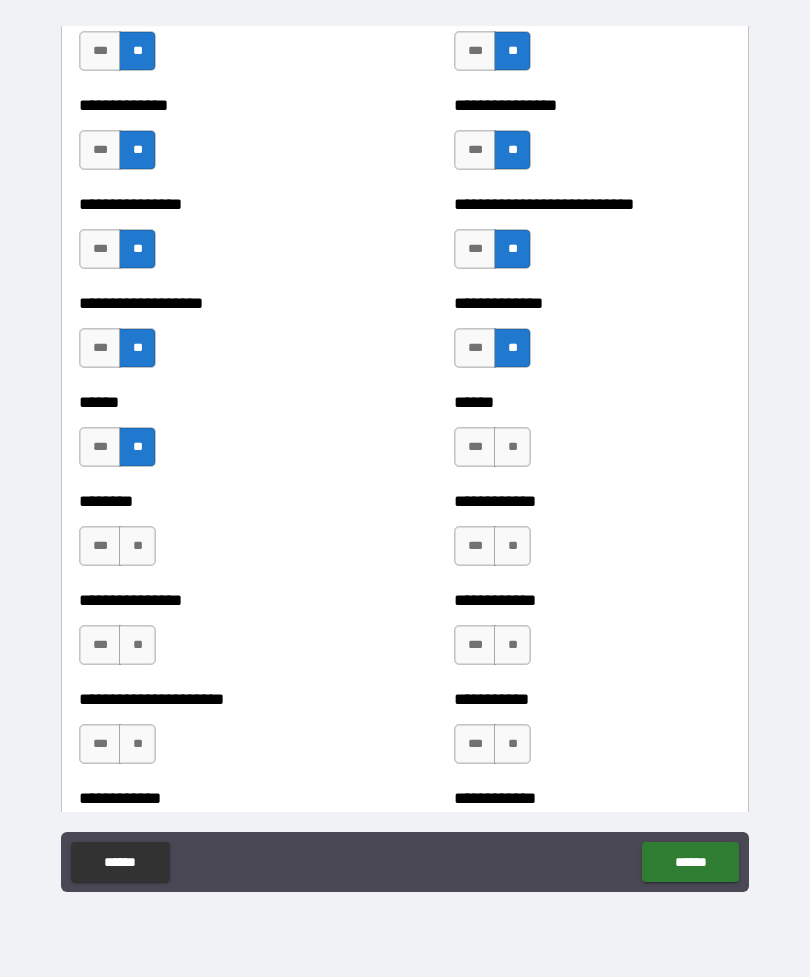 click on "**" at bounding box center (137, 546) 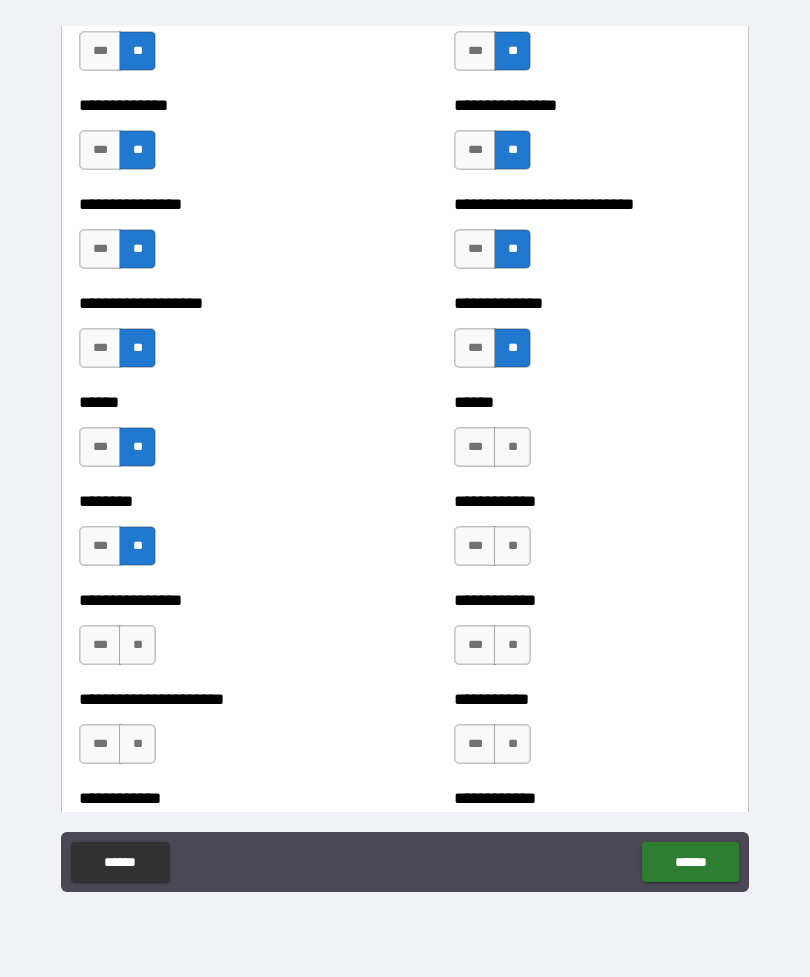 click on "**" at bounding box center [137, 645] 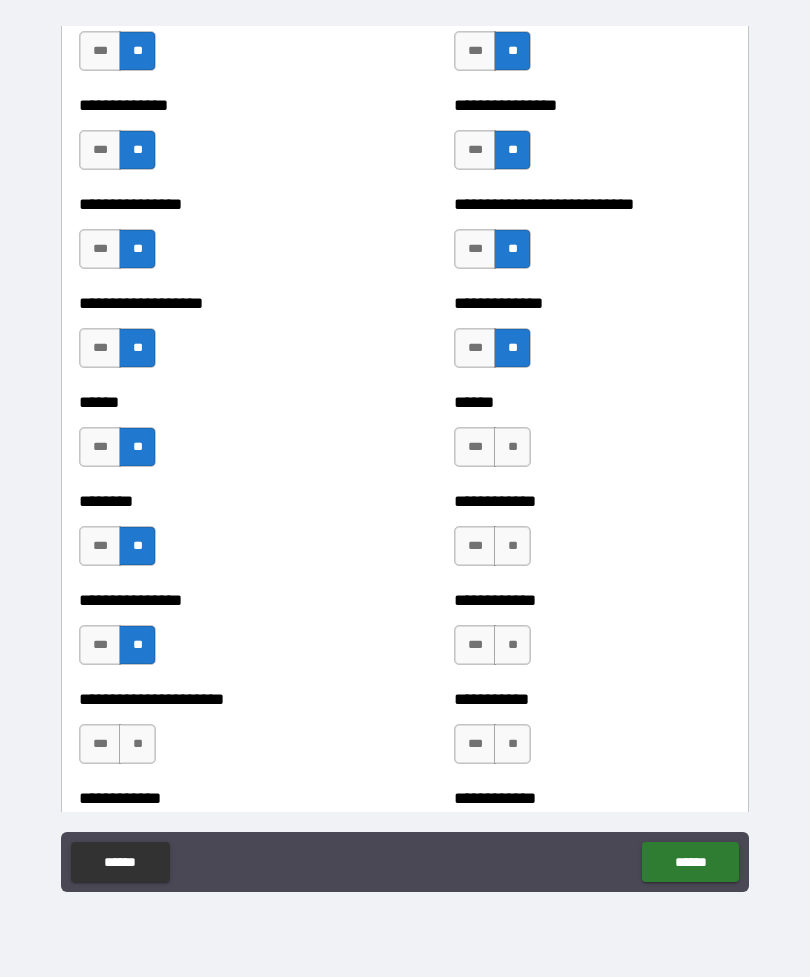 click on "**" at bounding box center [137, 744] 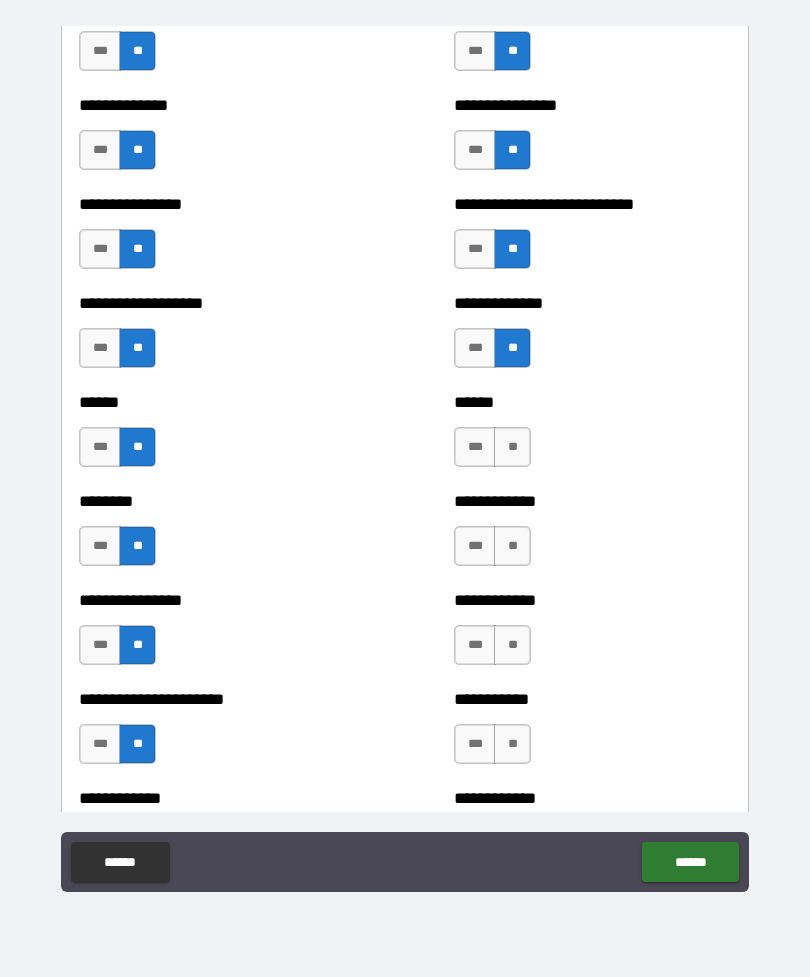 click on "**" at bounding box center (512, 744) 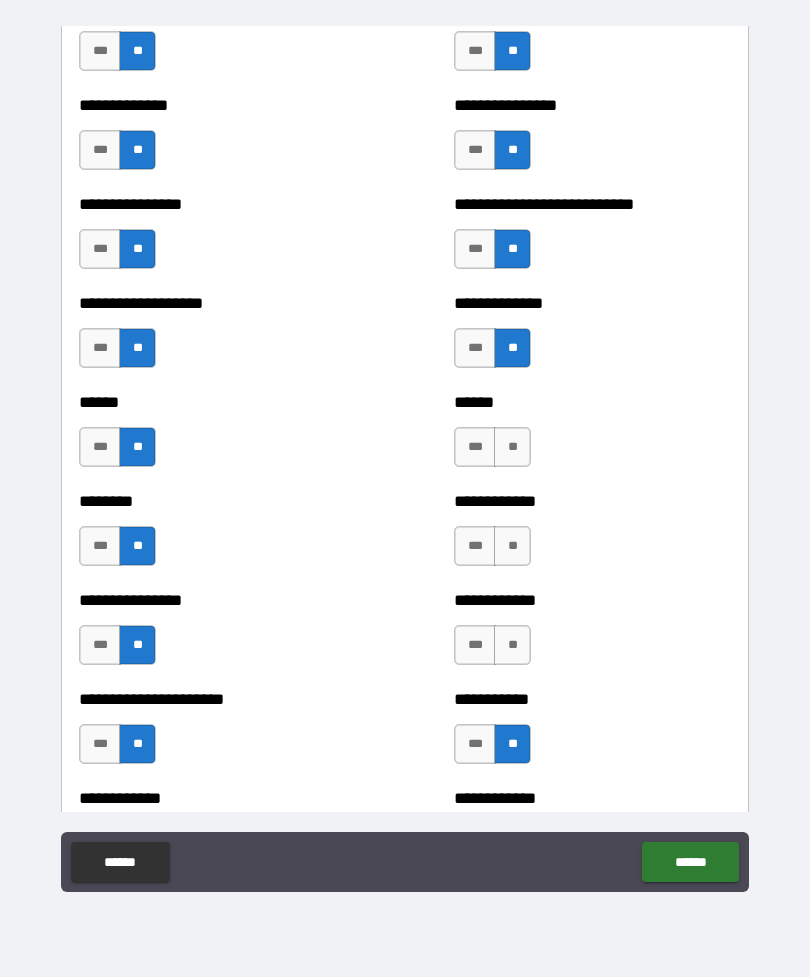 click on "**" at bounding box center [512, 645] 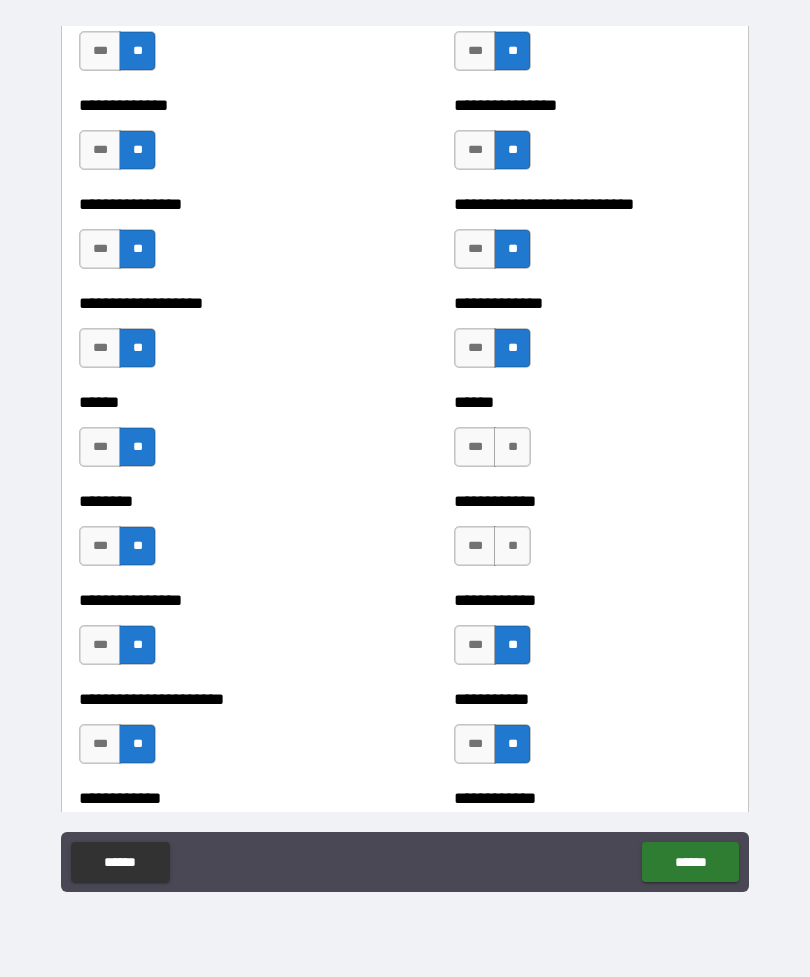 click on "**" at bounding box center [512, 546] 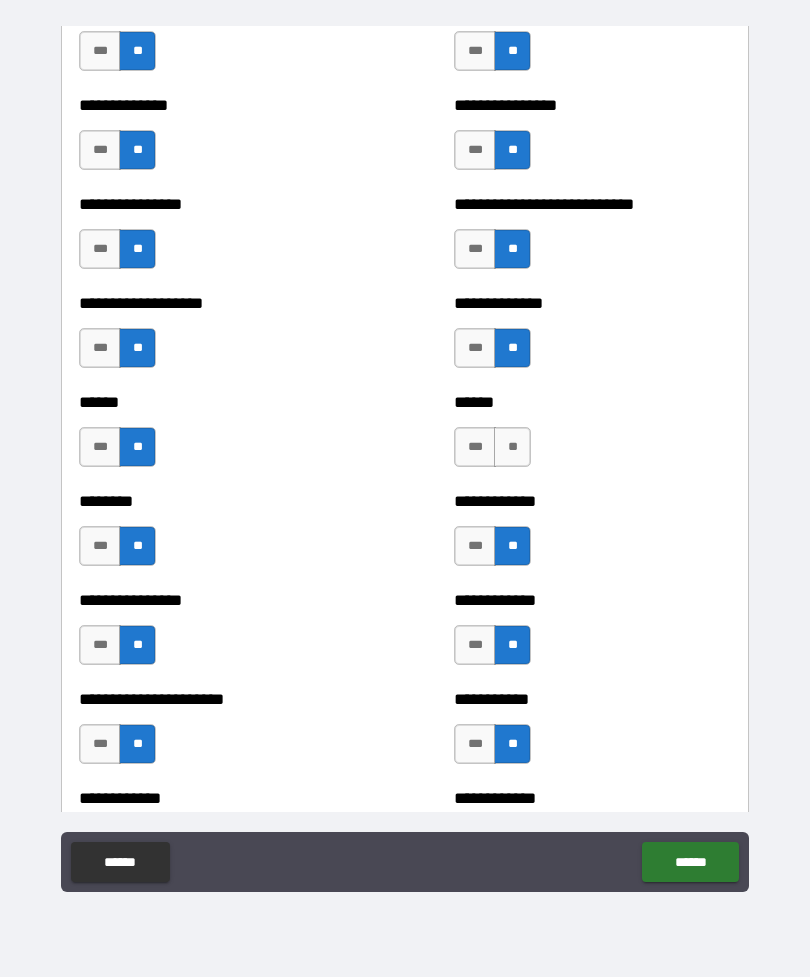 click on "**" at bounding box center [512, 447] 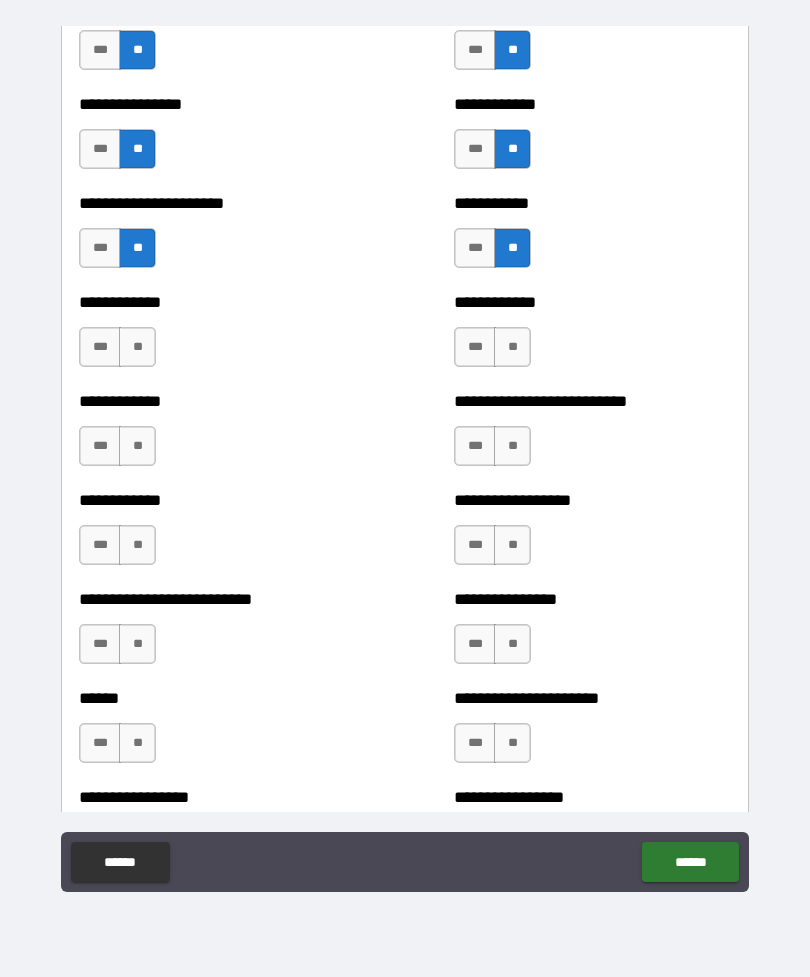 scroll, scrollTop: 4134, scrollLeft: 0, axis: vertical 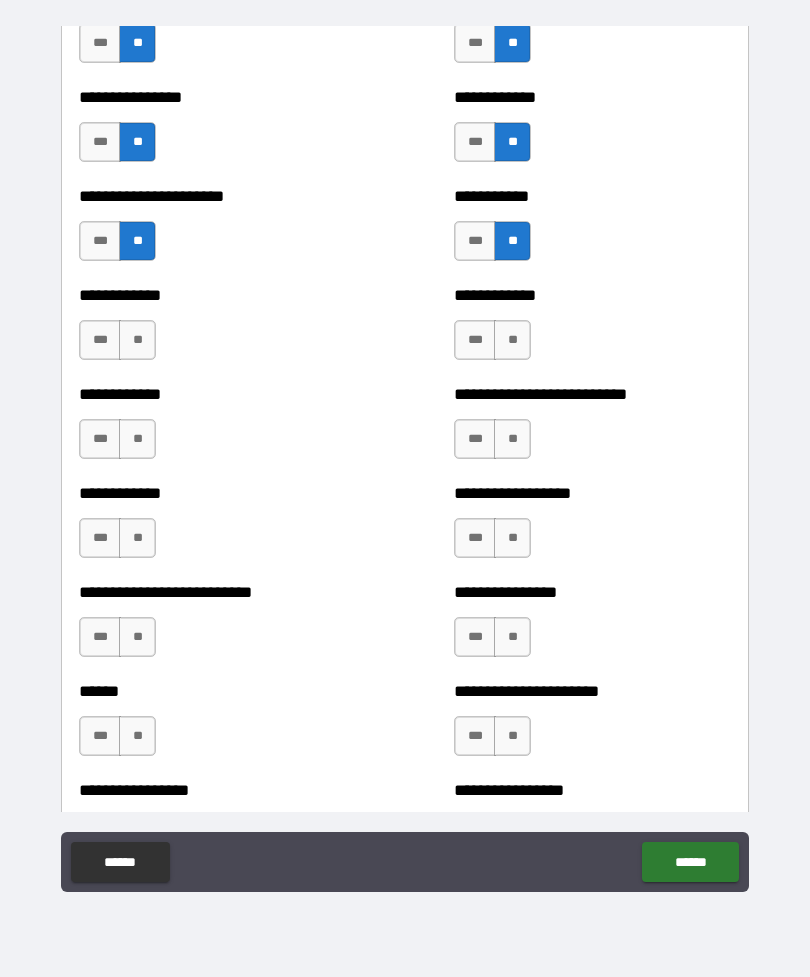 click on "**" at bounding box center [137, 340] 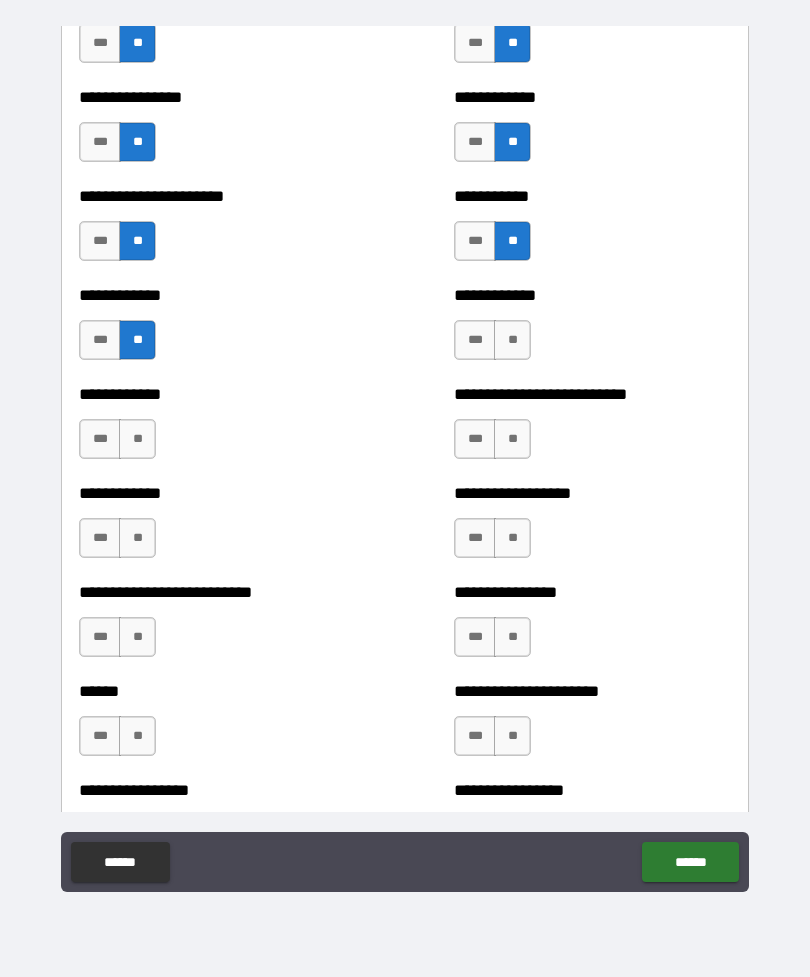 click on "**" at bounding box center (137, 439) 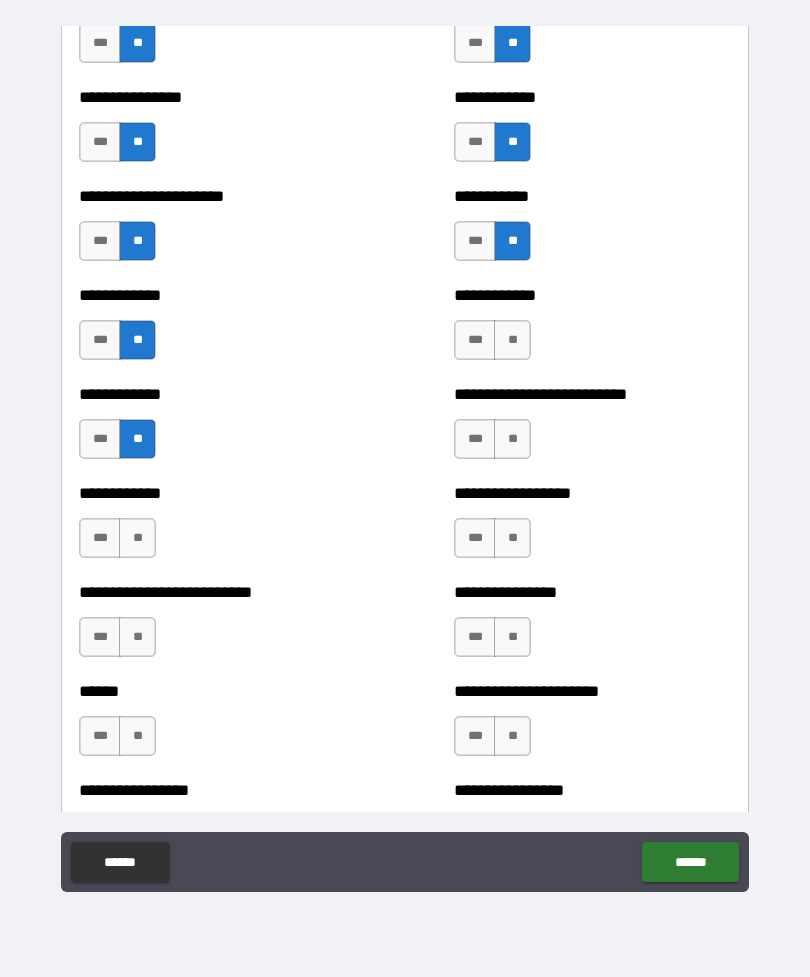 click on "**" at bounding box center [137, 538] 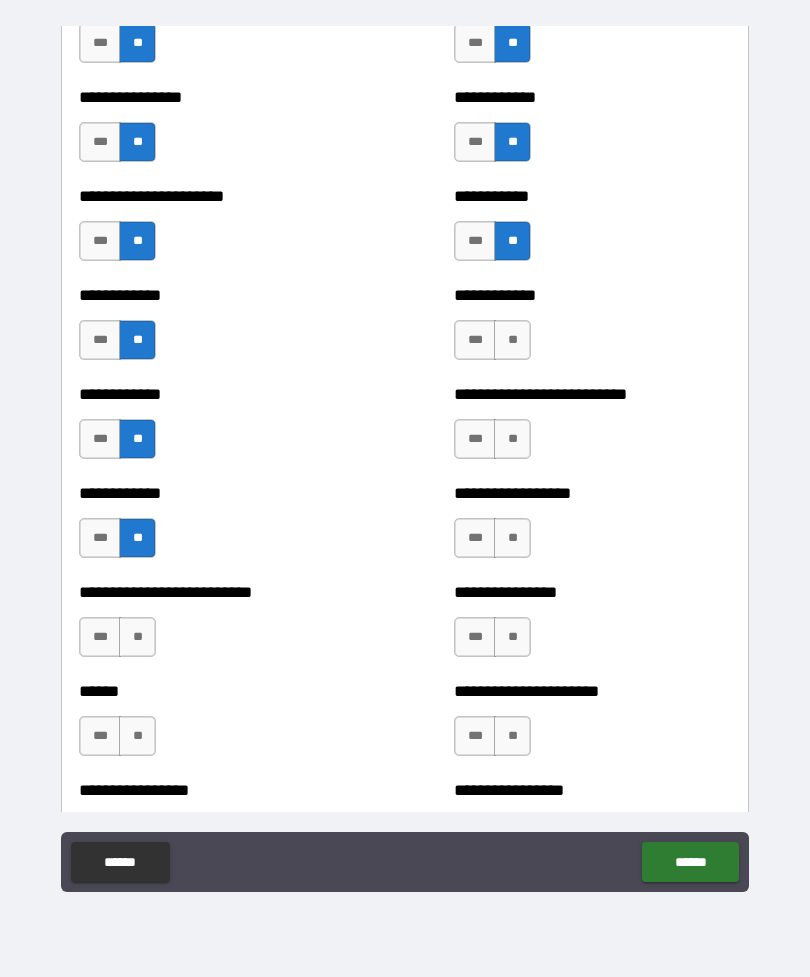 click on "**" at bounding box center [137, 637] 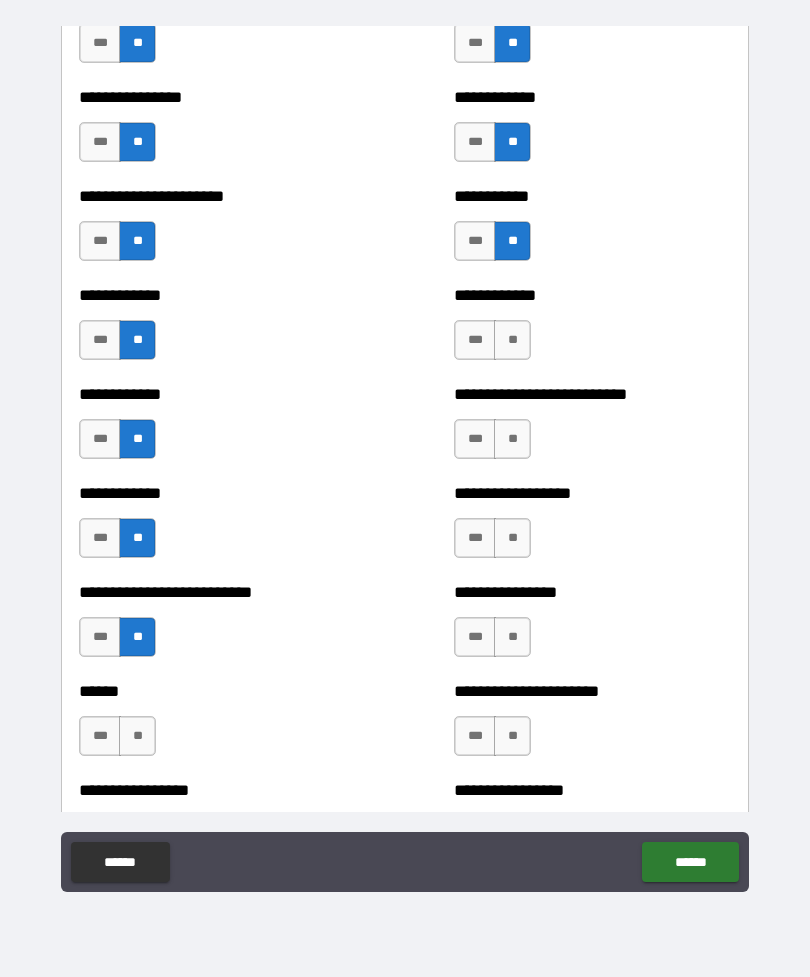 click on "**" at bounding box center [137, 736] 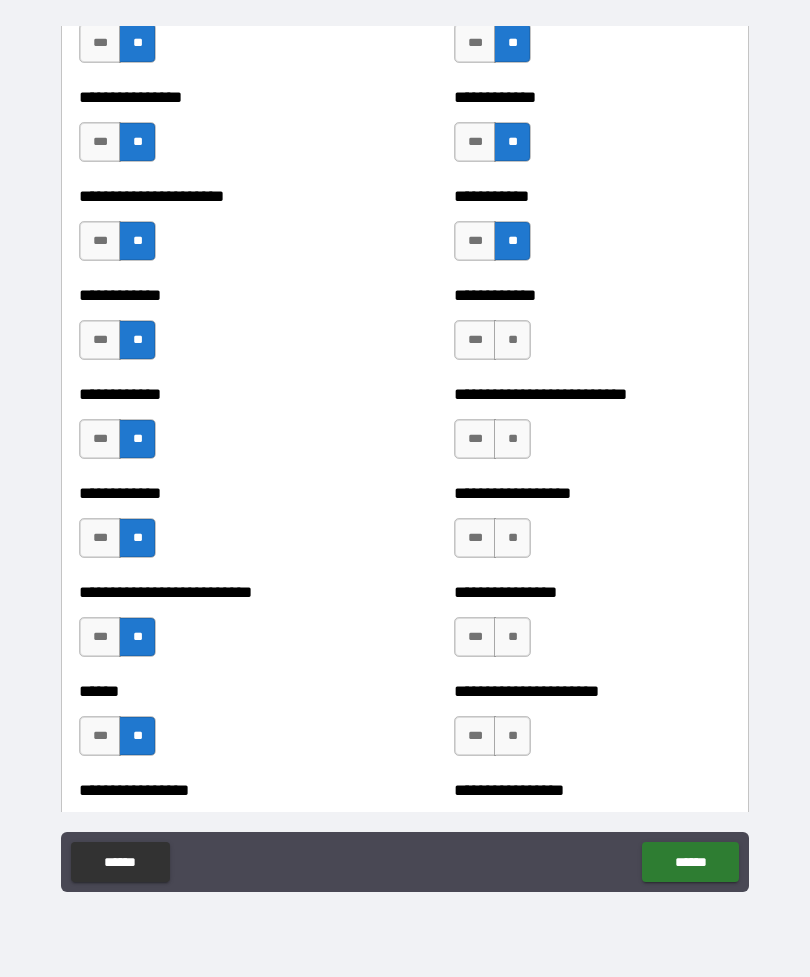 click on "**" at bounding box center (512, 736) 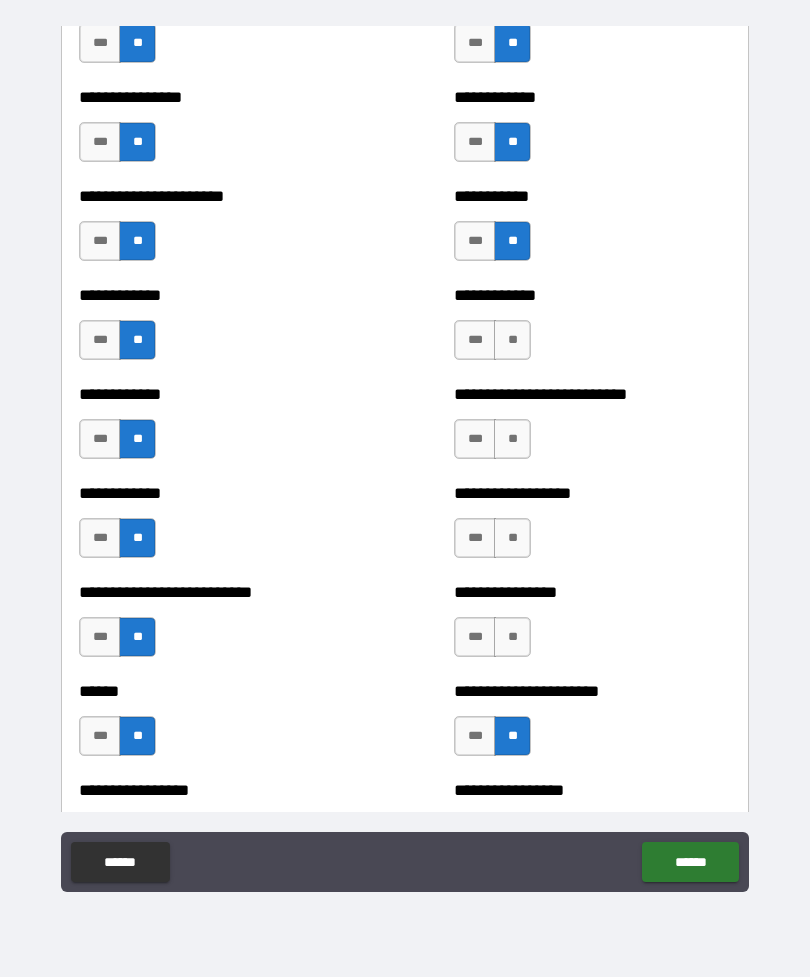 click on "**" at bounding box center (512, 637) 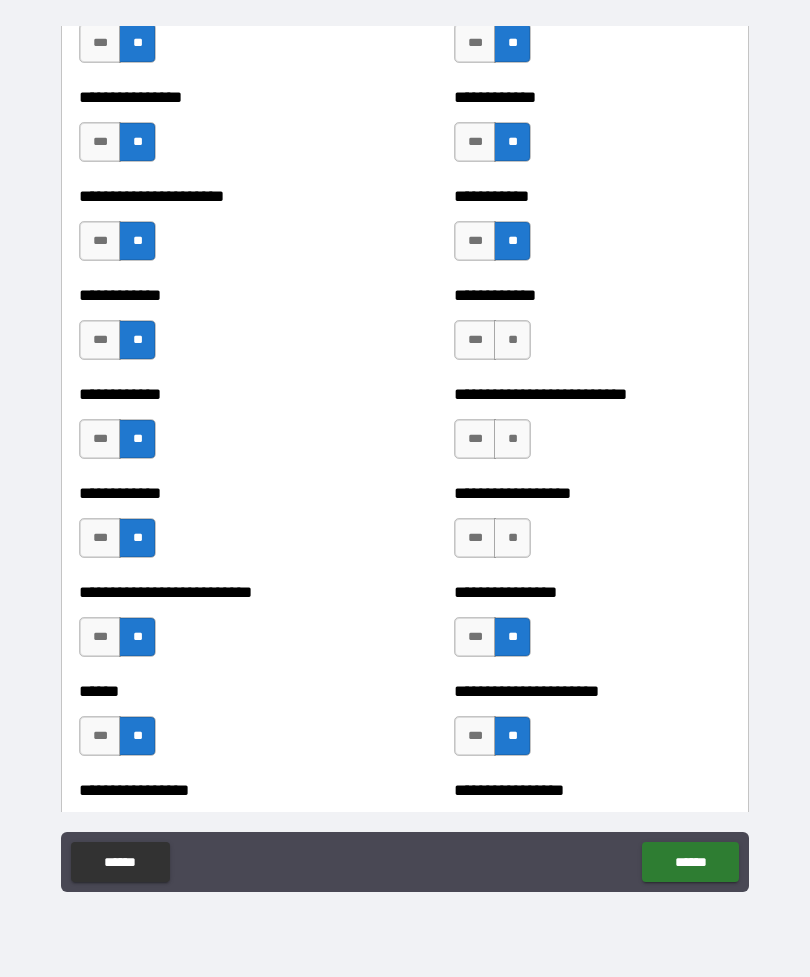 click on "**" at bounding box center (512, 538) 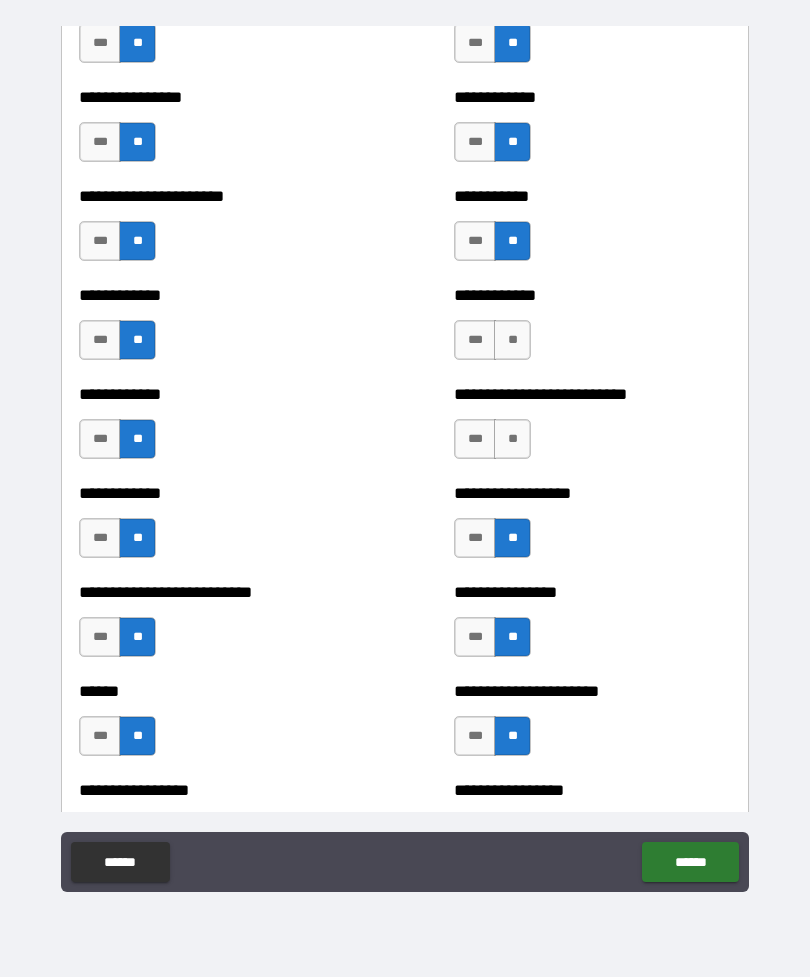 click on "**" at bounding box center (512, 439) 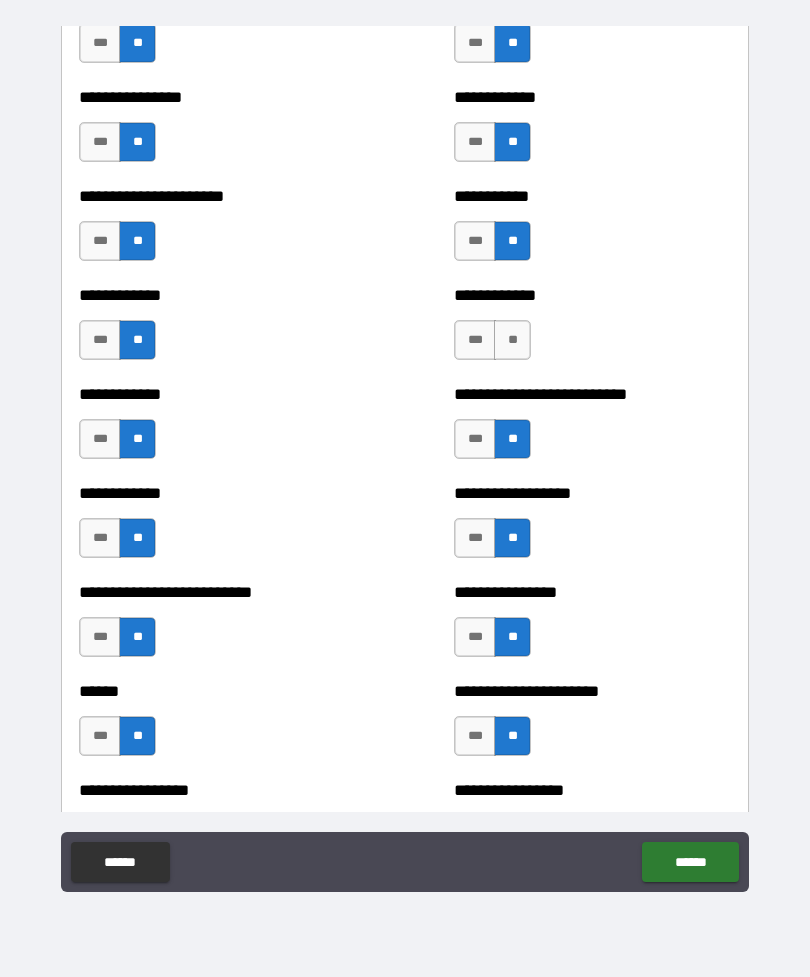 click on "**" at bounding box center [512, 340] 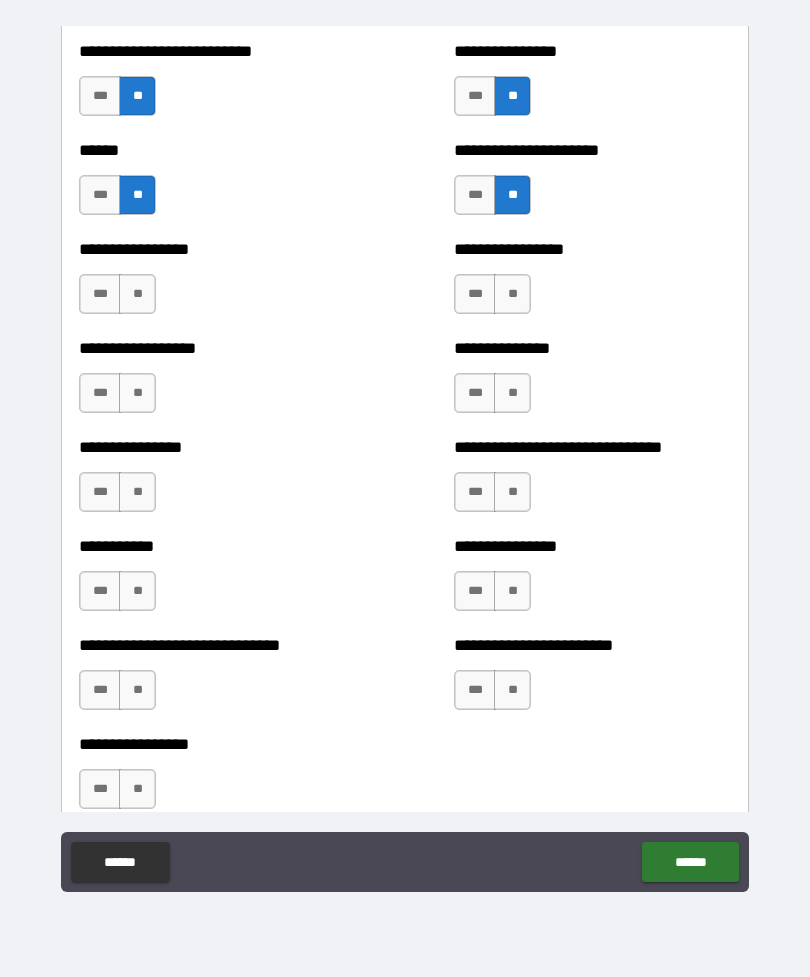 scroll, scrollTop: 4676, scrollLeft: 0, axis: vertical 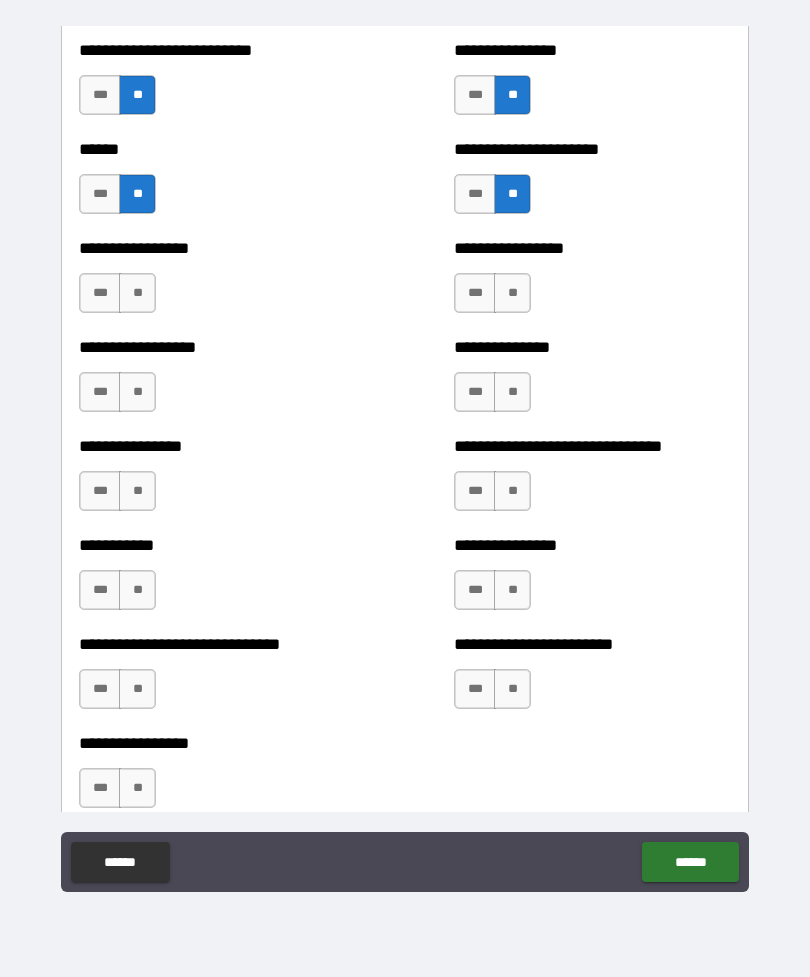 click on "**" at bounding box center [512, 392] 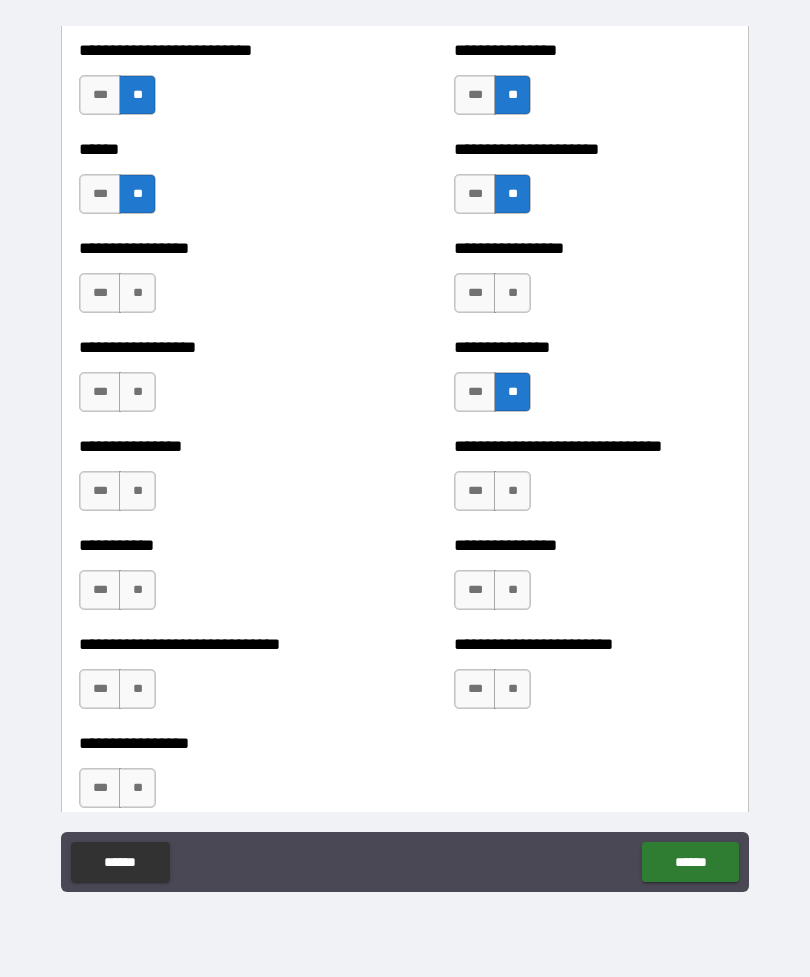 click on "**" at bounding box center (512, 293) 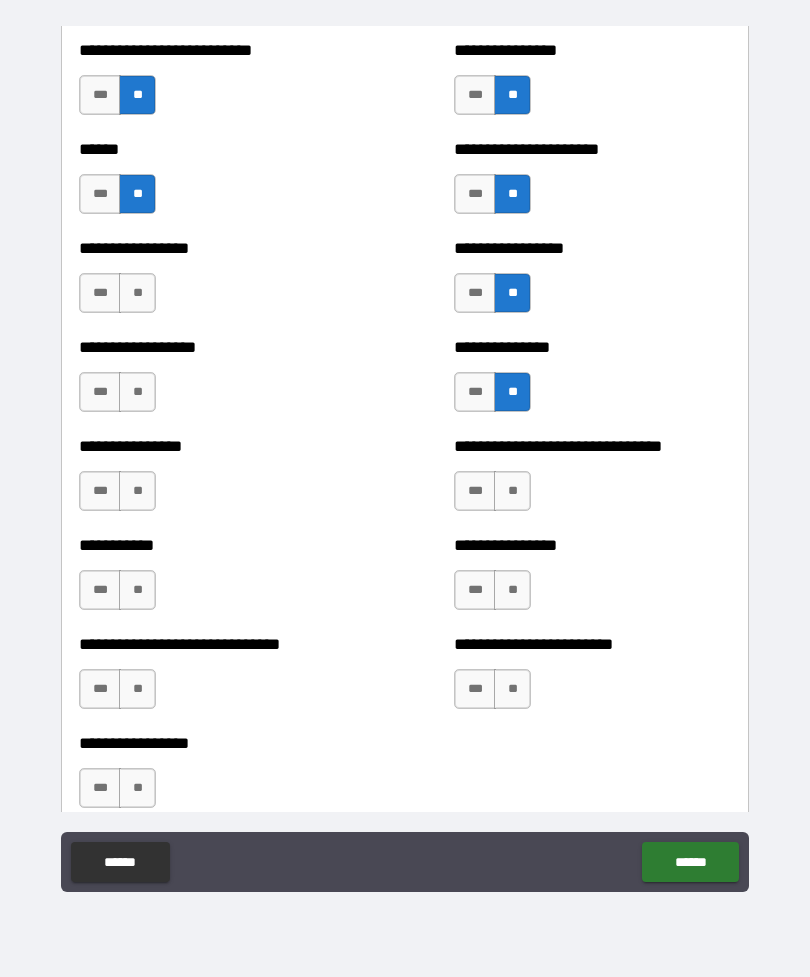 click on "**" at bounding box center (512, 491) 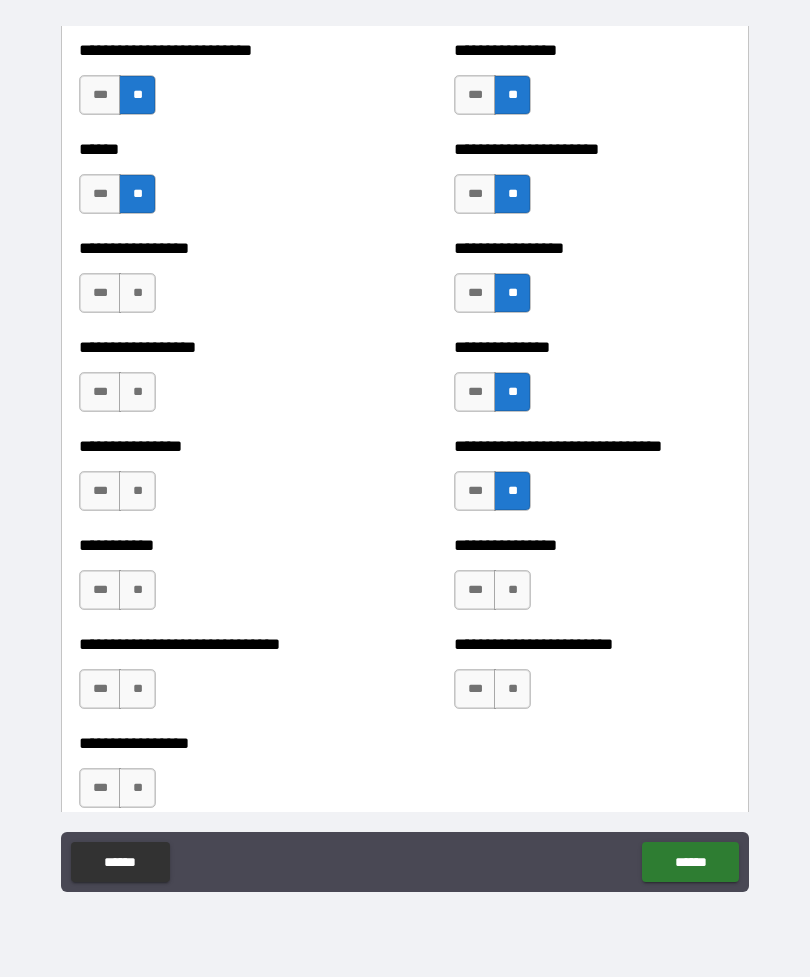 click on "**" at bounding box center [512, 590] 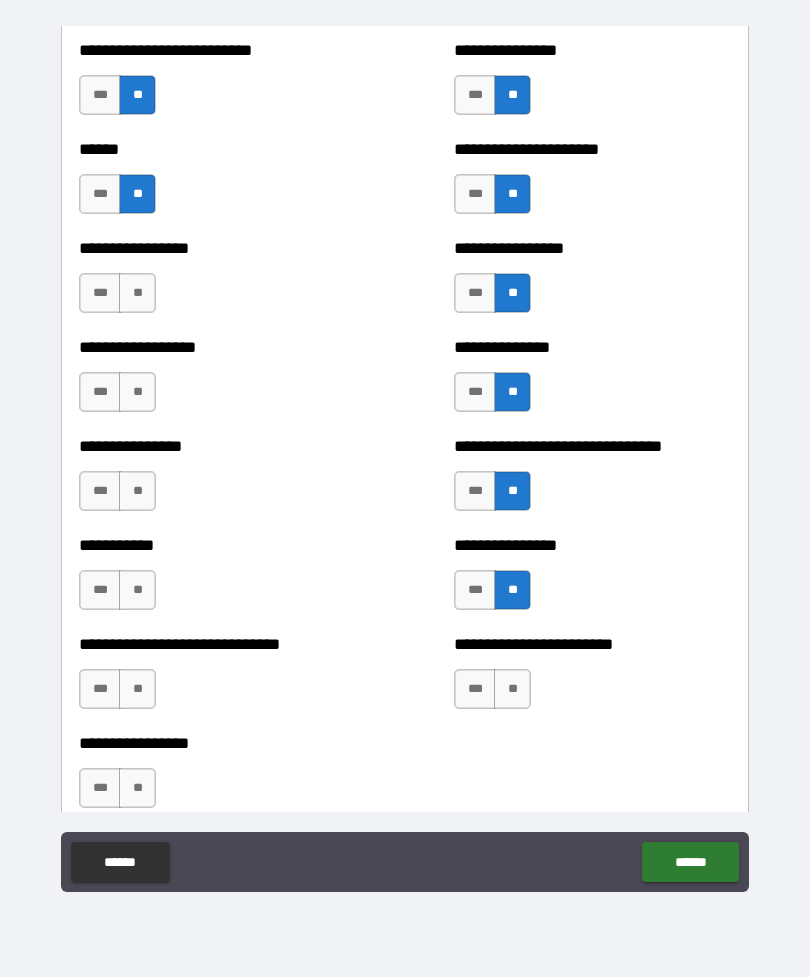 click on "**" at bounding box center (512, 689) 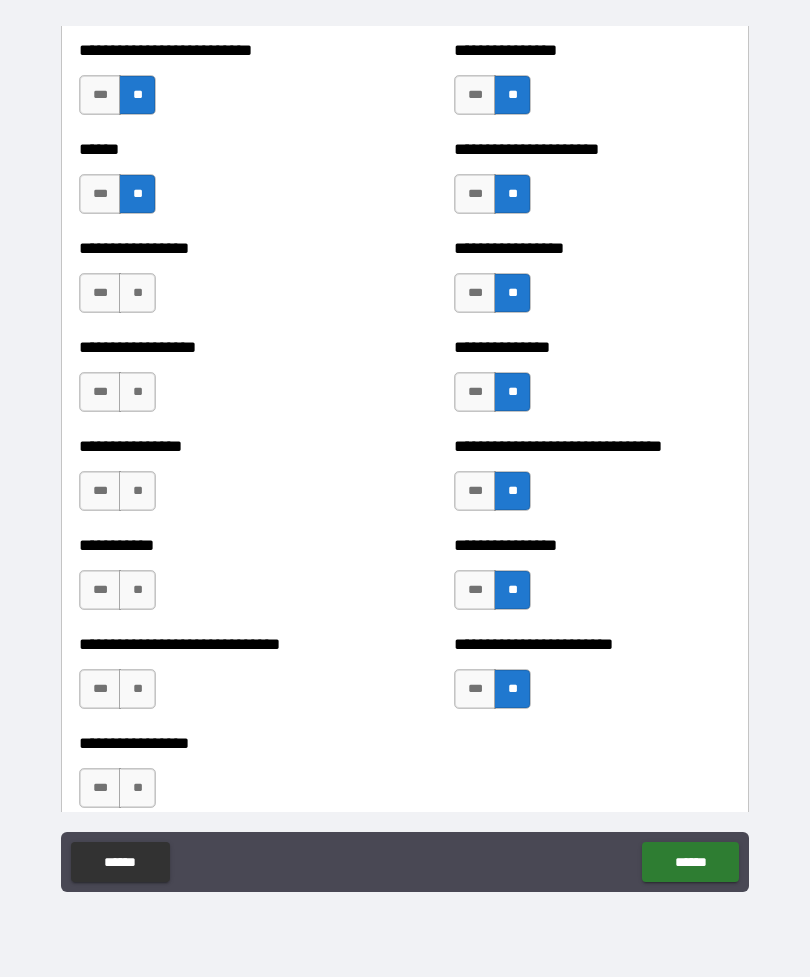 click on "**" at bounding box center (137, 788) 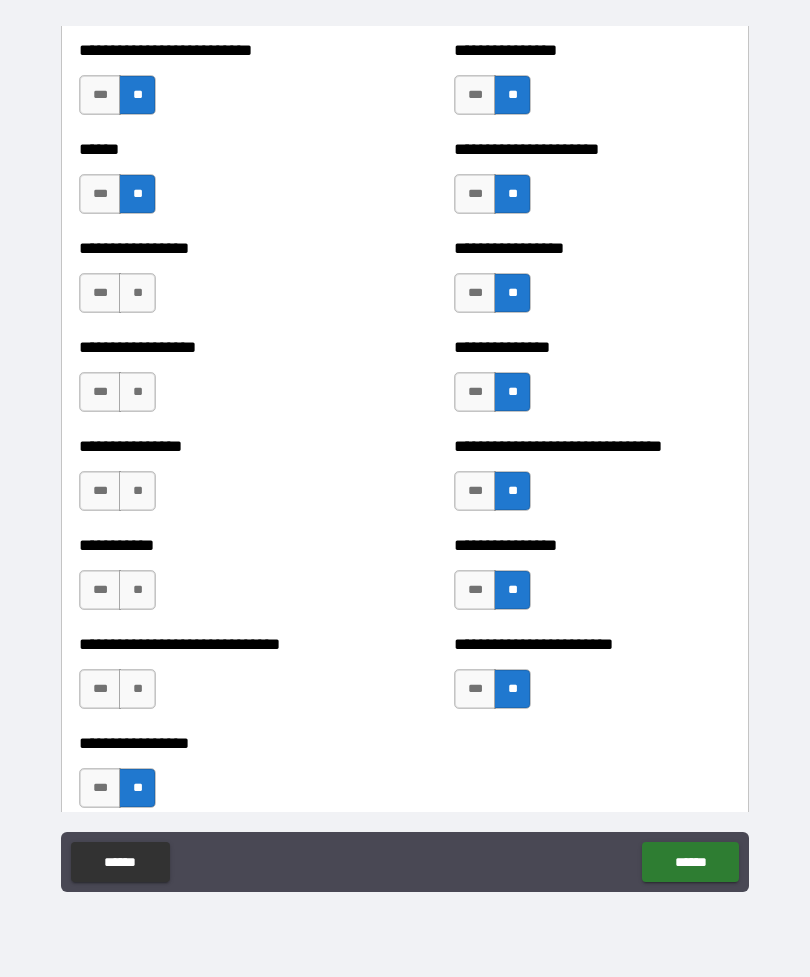 click on "**" at bounding box center [137, 689] 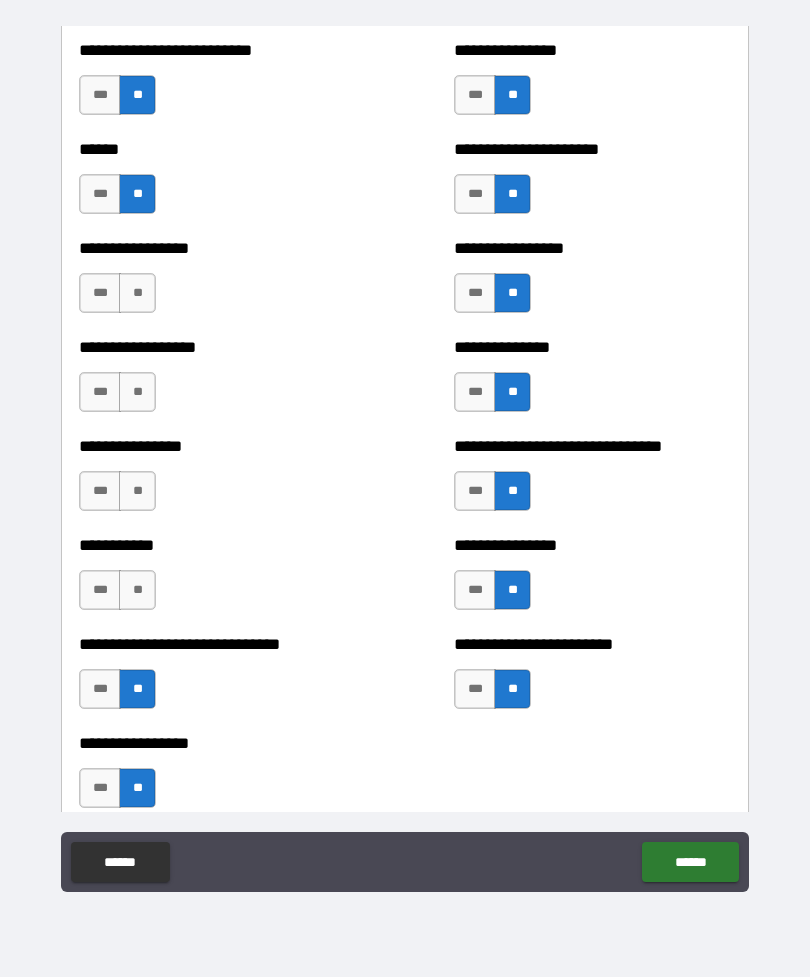 click on "**" at bounding box center (137, 590) 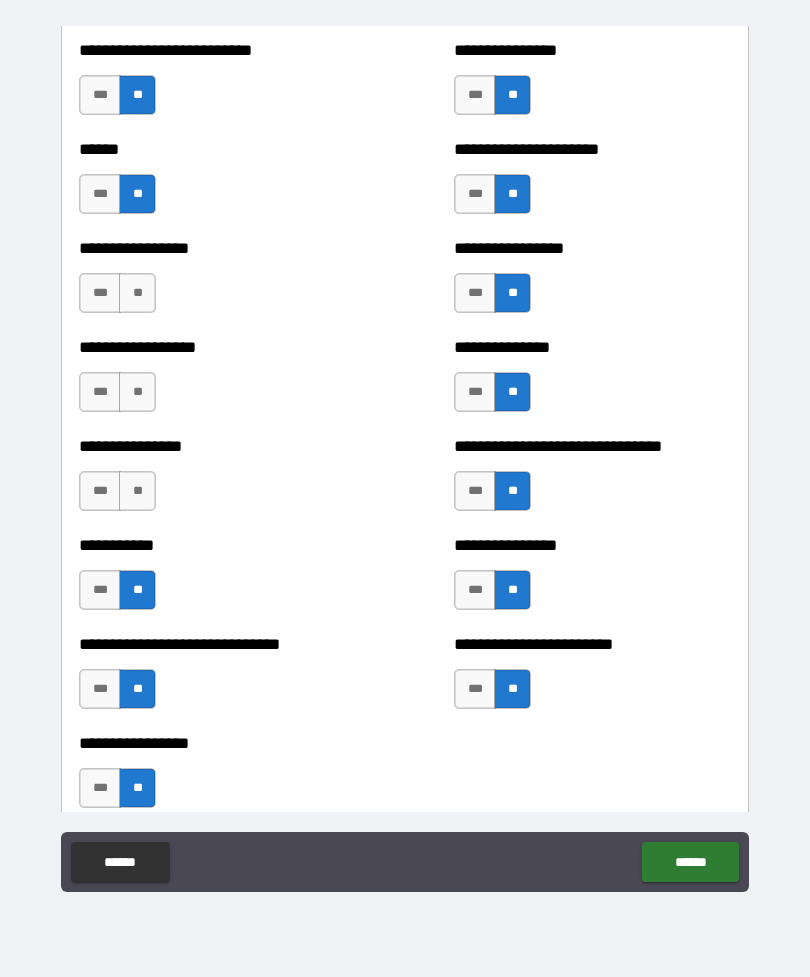 click on "**" at bounding box center (137, 491) 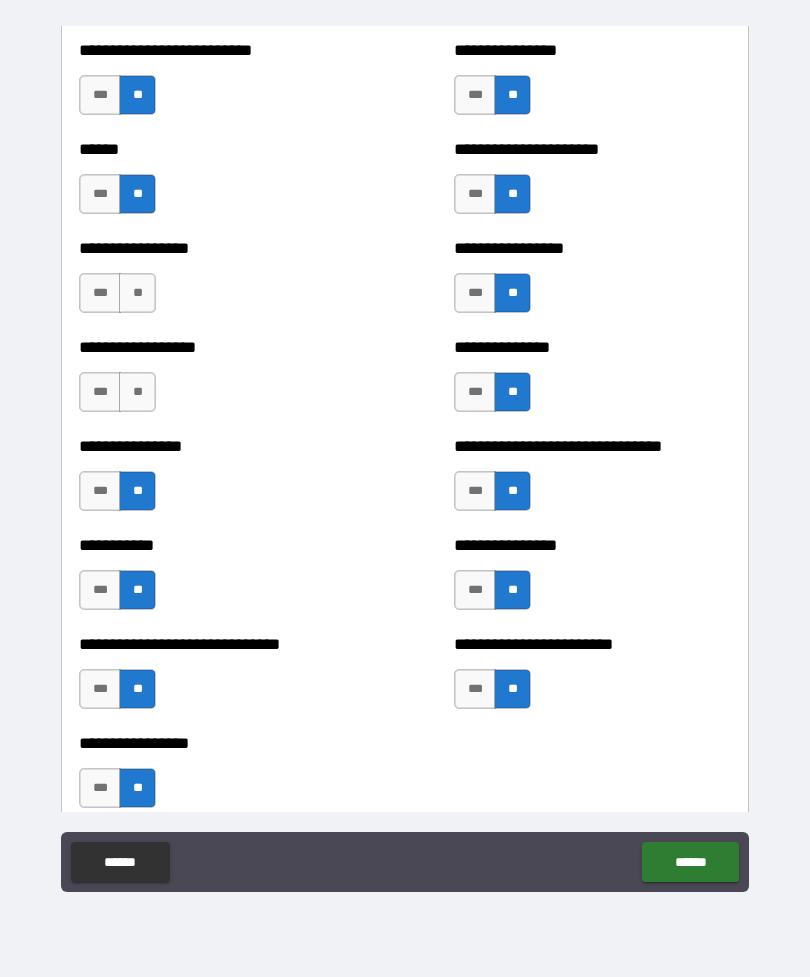 click on "**" at bounding box center [137, 392] 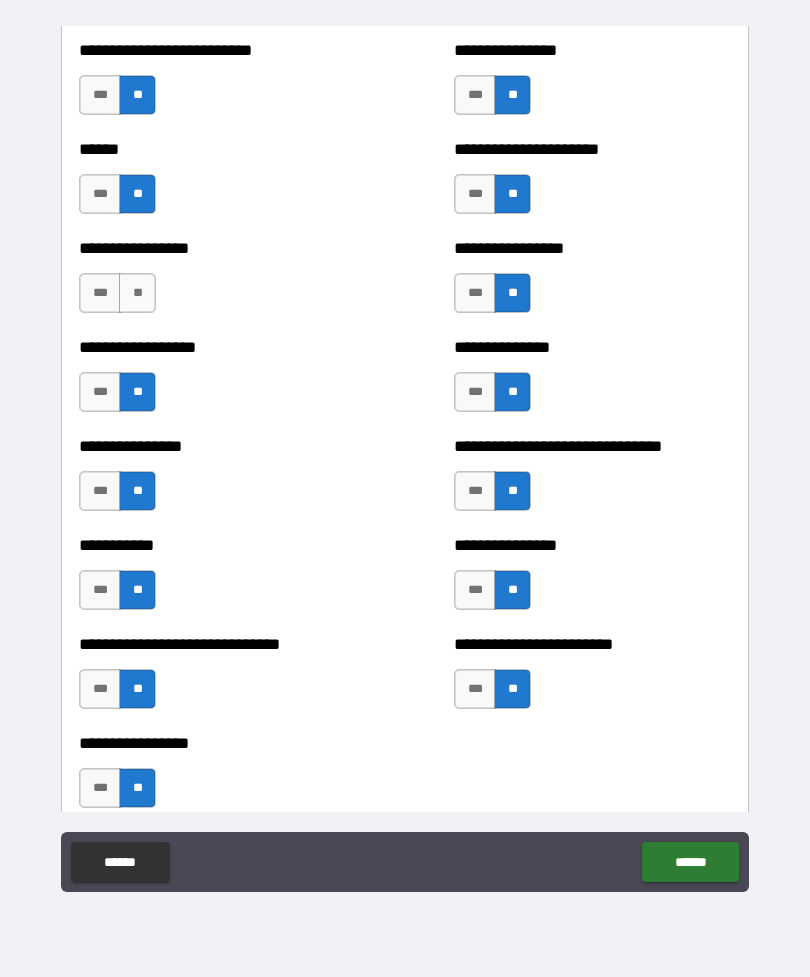 click on "**" at bounding box center (137, 293) 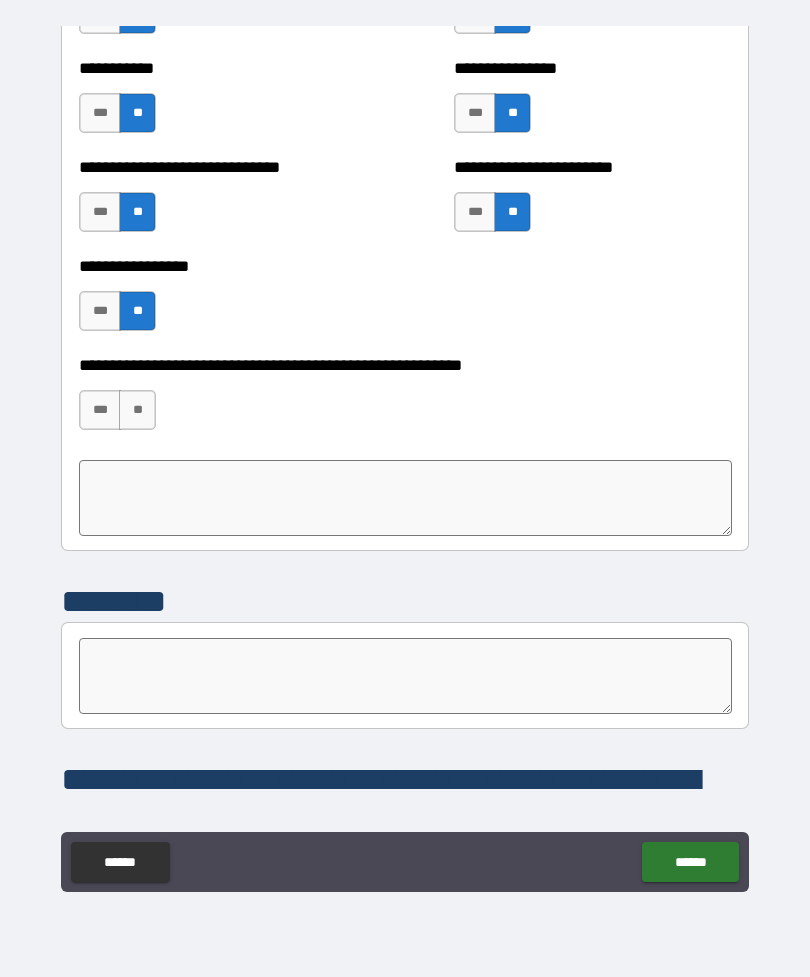scroll, scrollTop: 5154, scrollLeft: 0, axis: vertical 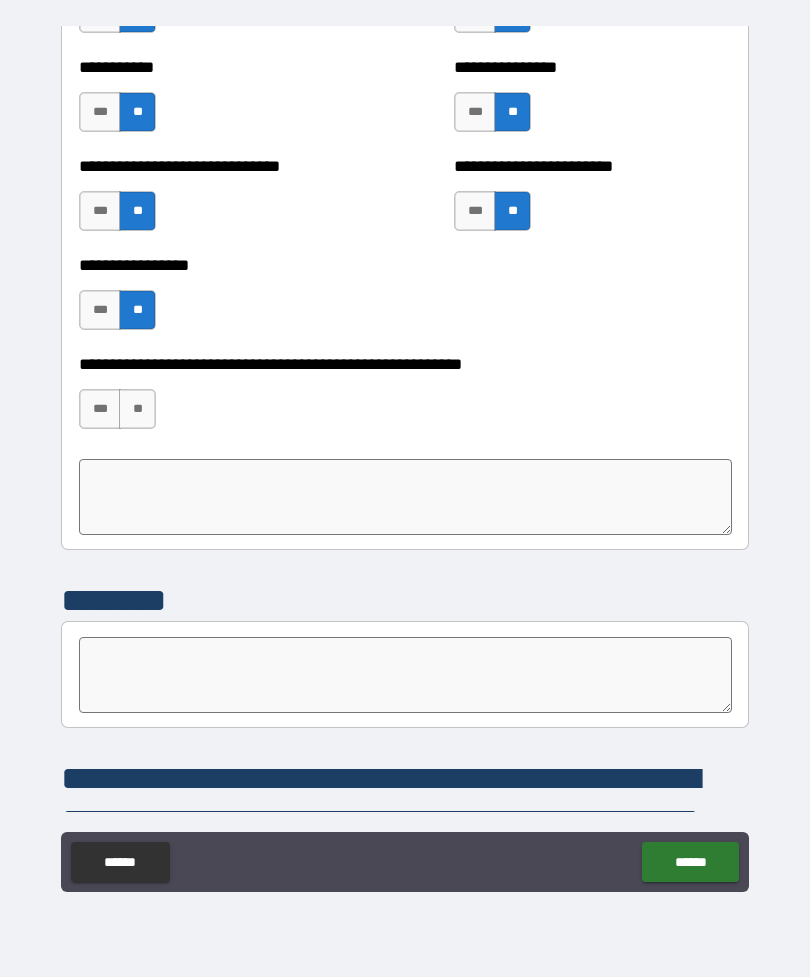 click on "**" at bounding box center [137, 409] 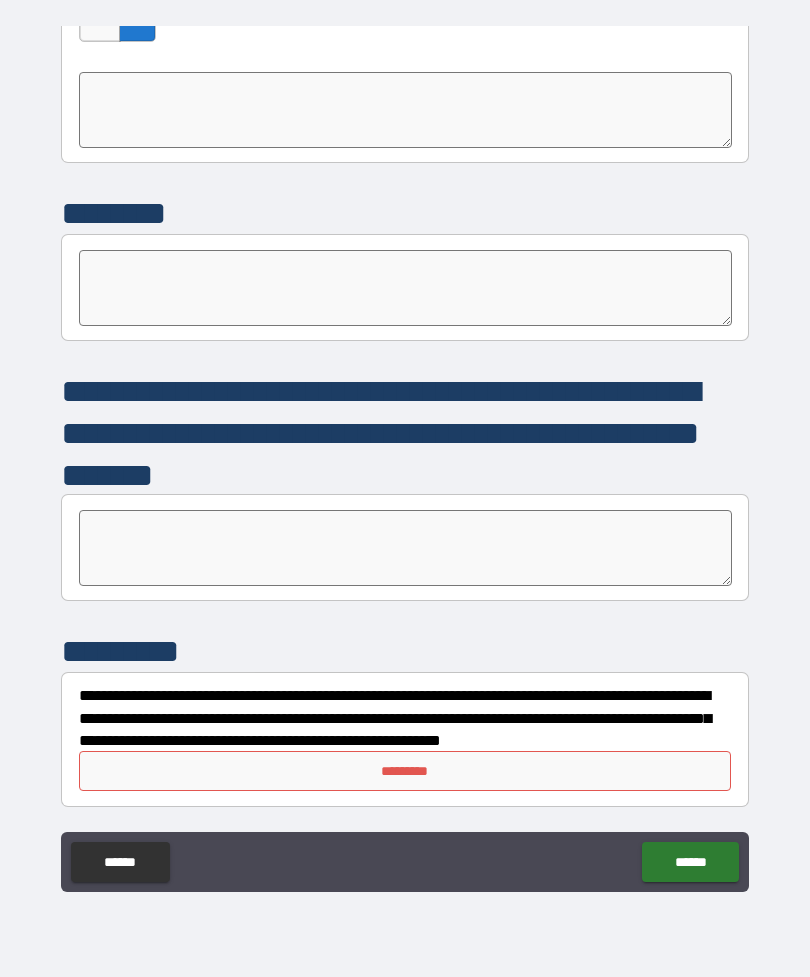scroll, scrollTop: 5541, scrollLeft: 0, axis: vertical 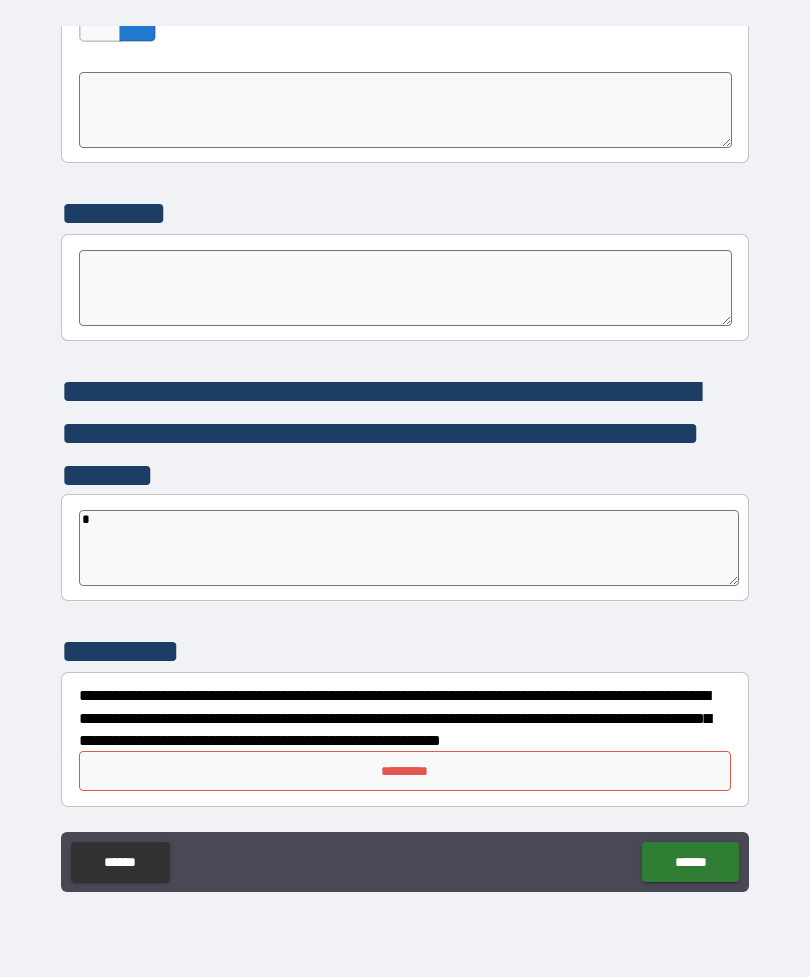 type on "*" 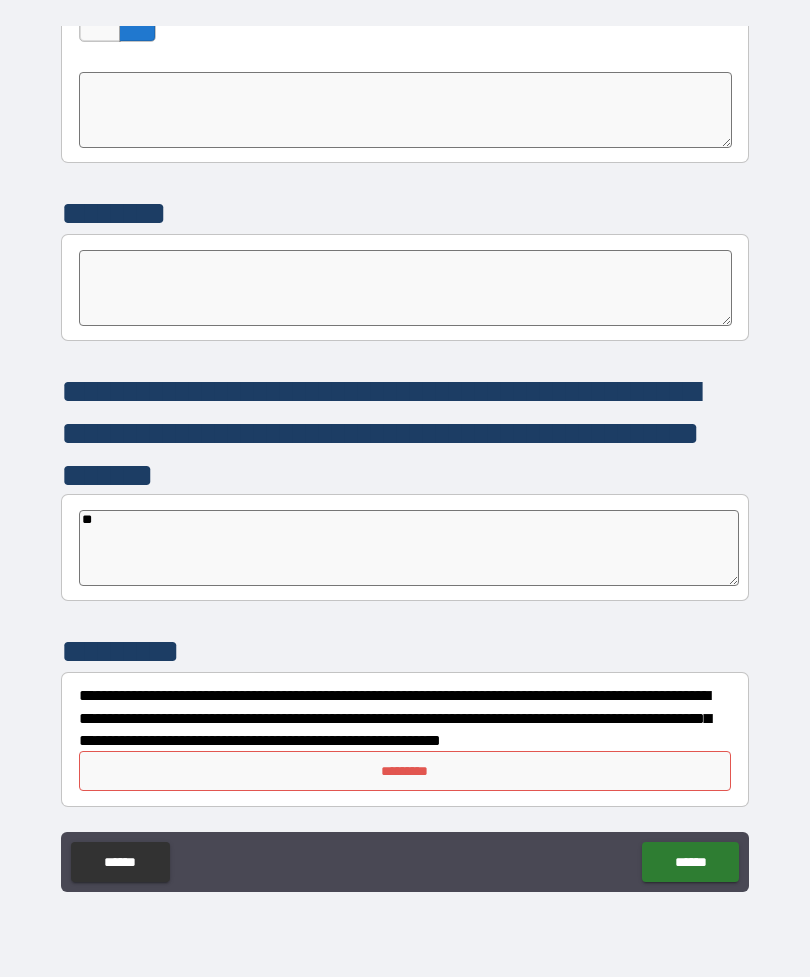 type on "*" 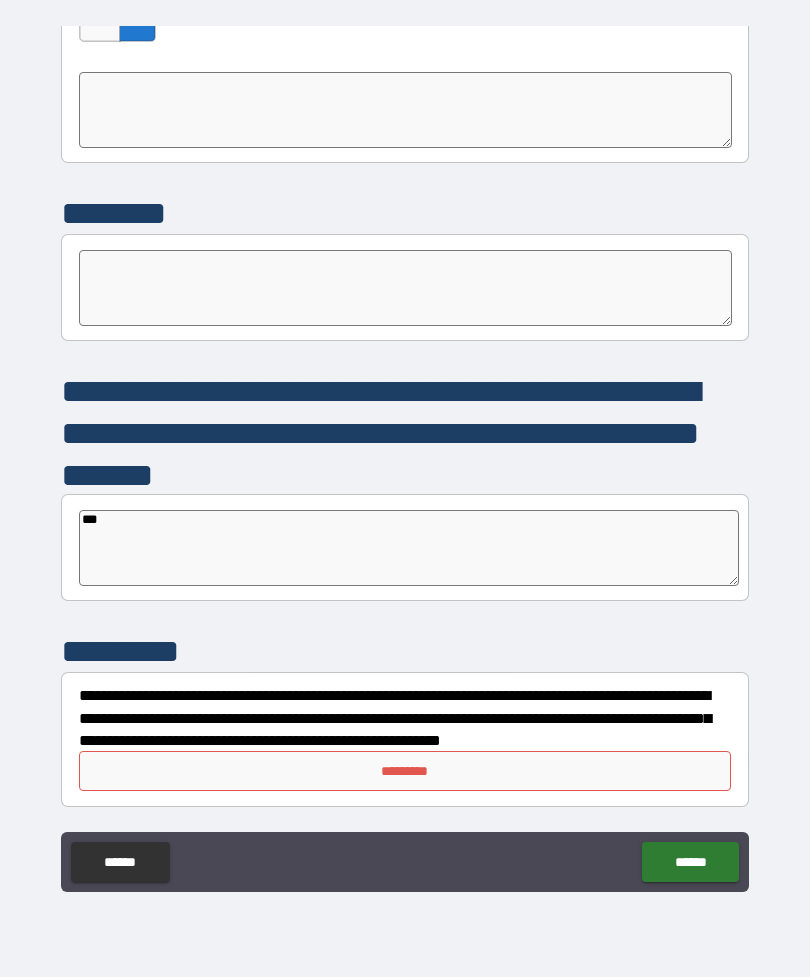 type on "*" 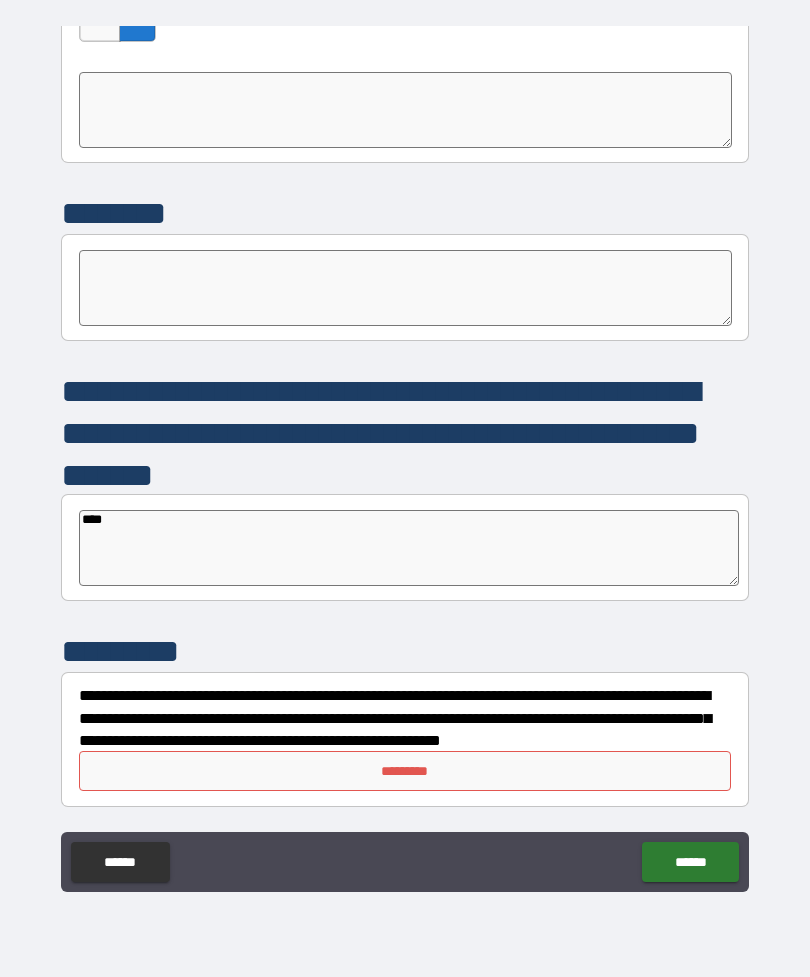 type on "*" 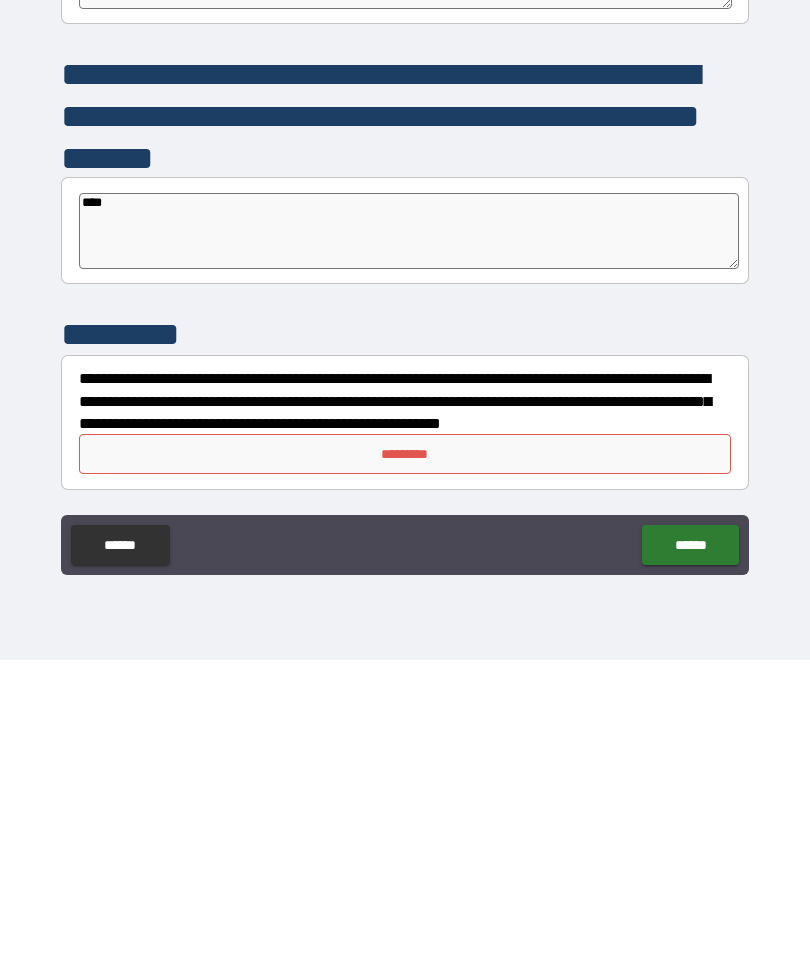 type on "****" 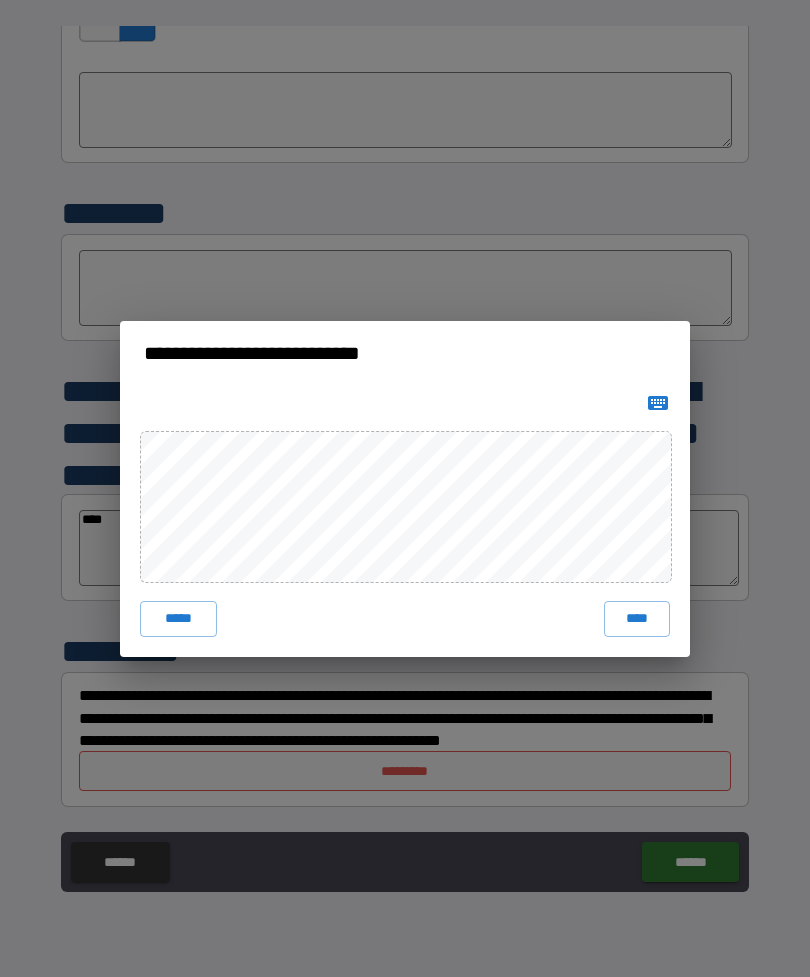 click on "****" at bounding box center (637, 619) 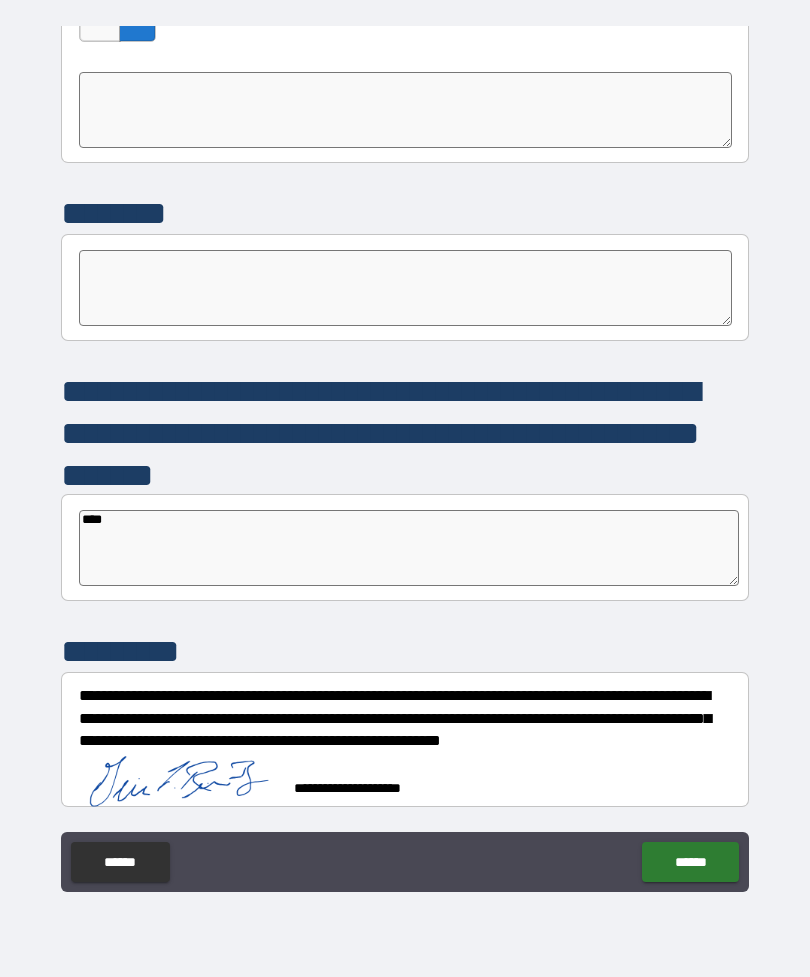 scroll, scrollTop: 5531, scrollLeft: 0, axis: vertical 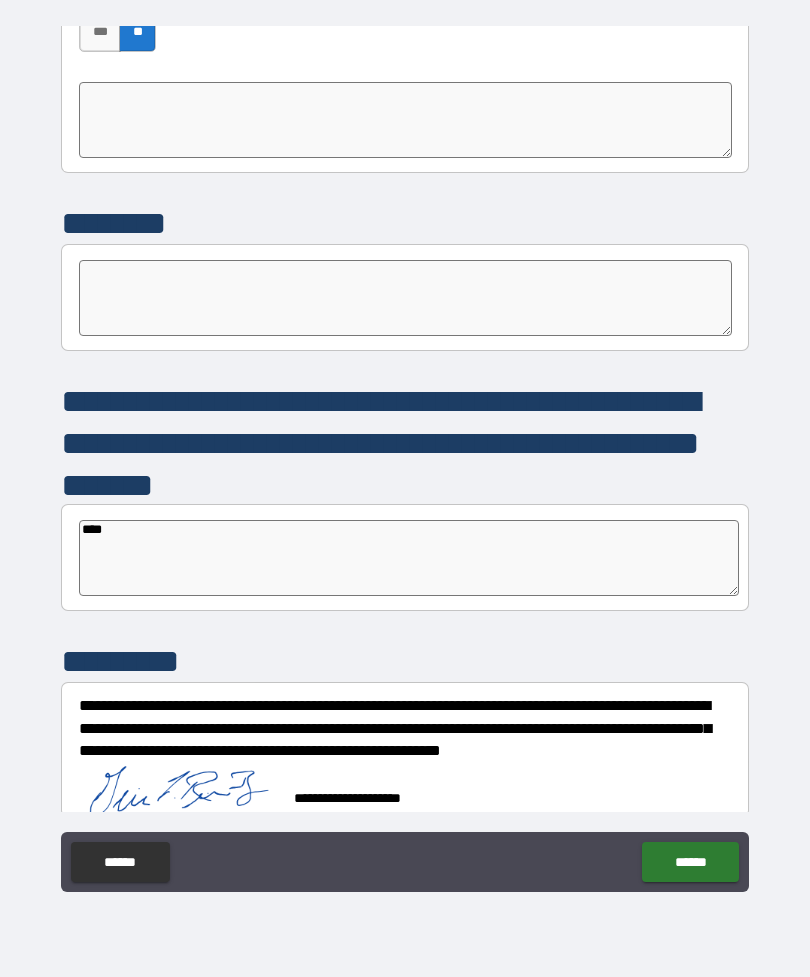 type on "*" 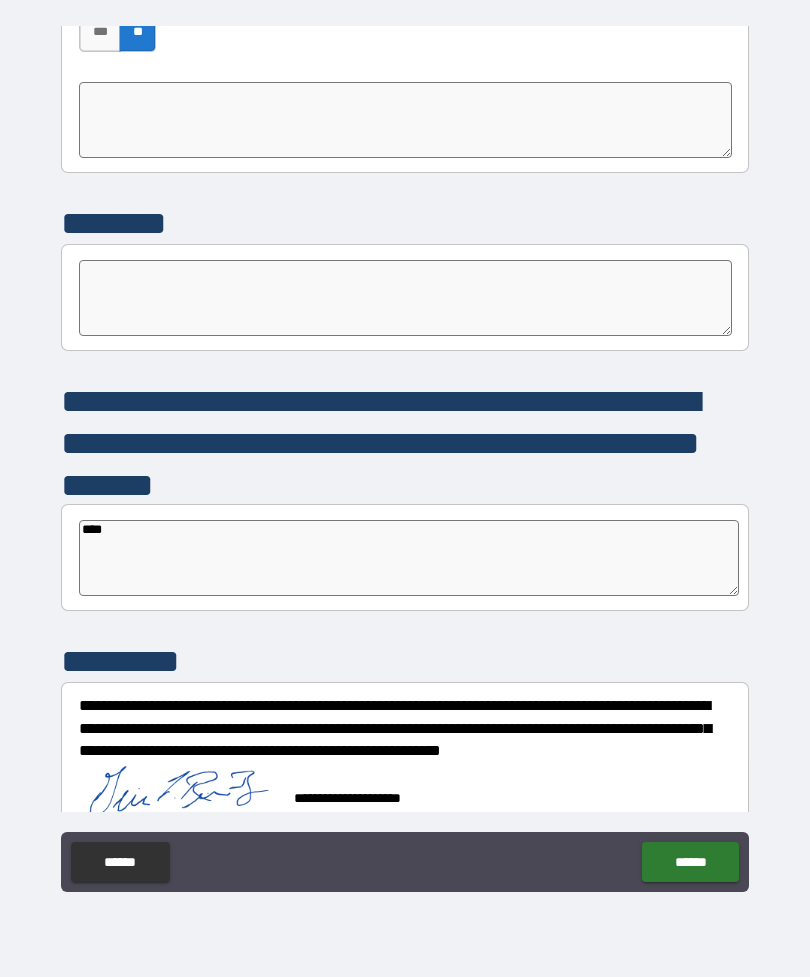 click on "******" at bounding box center [690, 862] 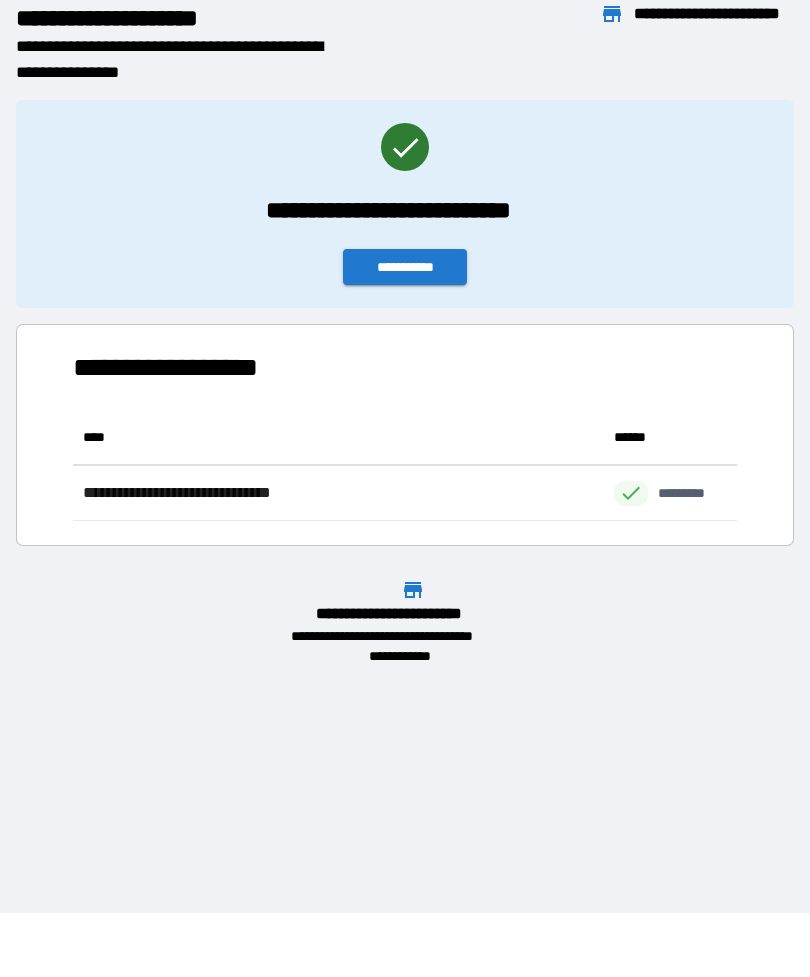 scroll, scrollTop: 1, scrollLeft: 1, axis: both 